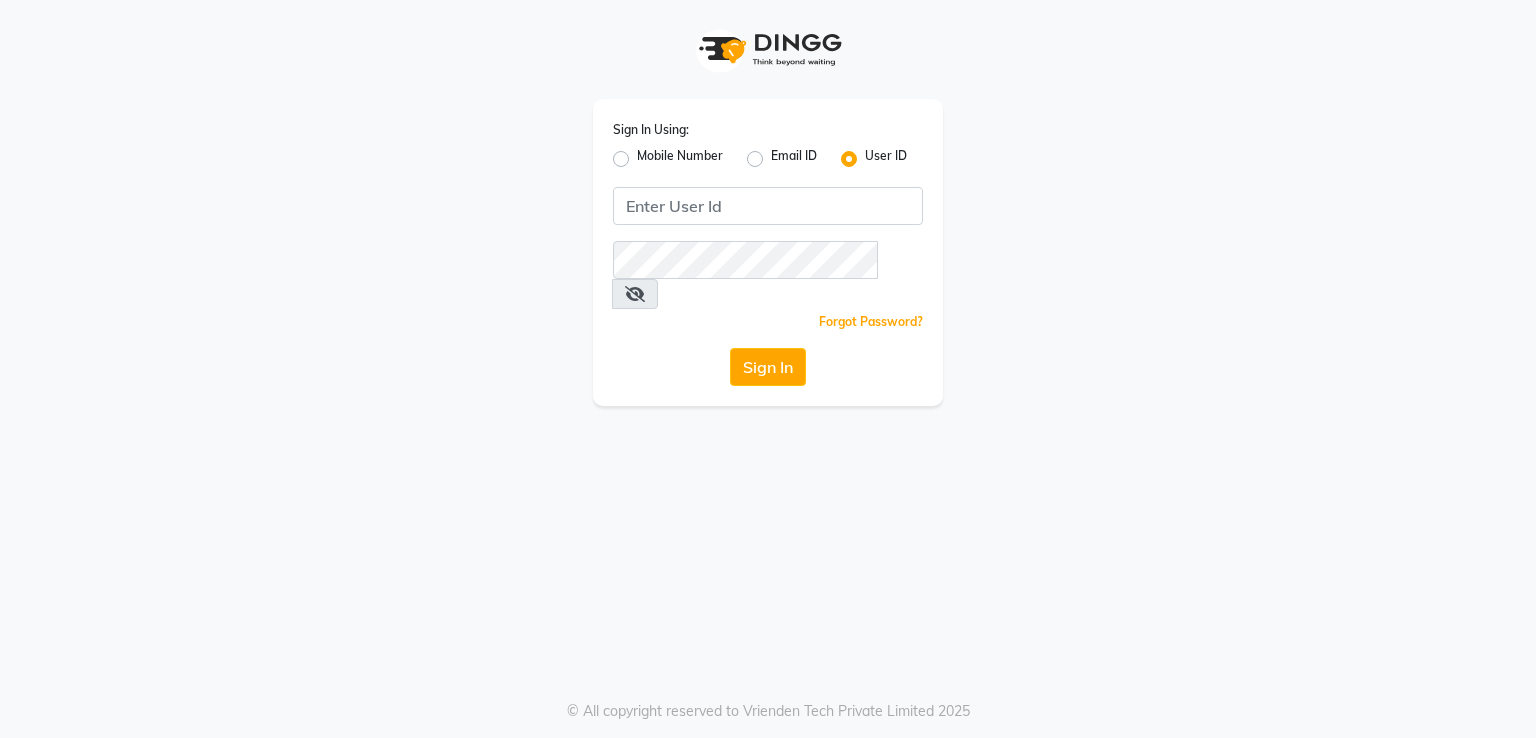 scroll, scrollTop: 0, scrollLeft: 0, axis: both 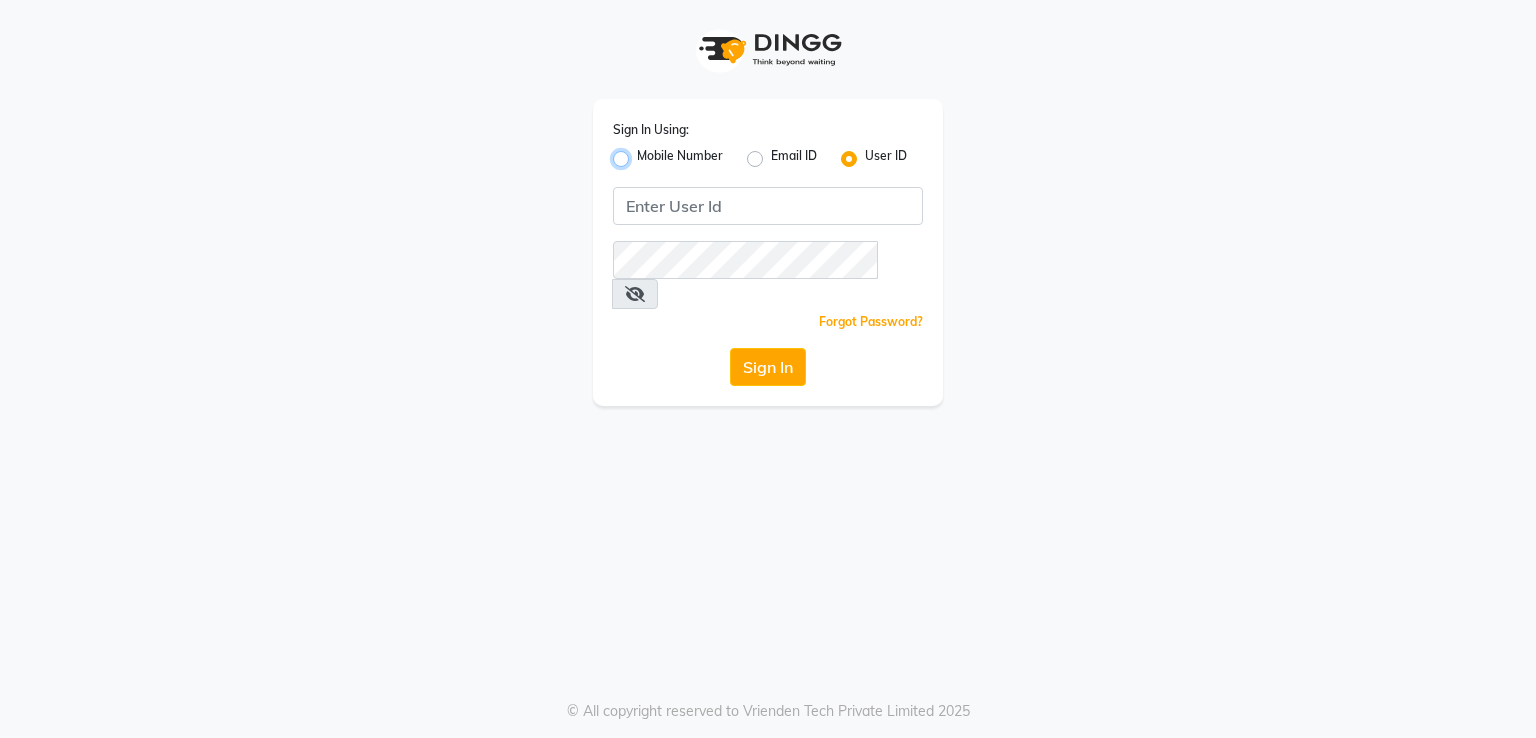 click on "Mobile Number" at bounding box center (643, 153) 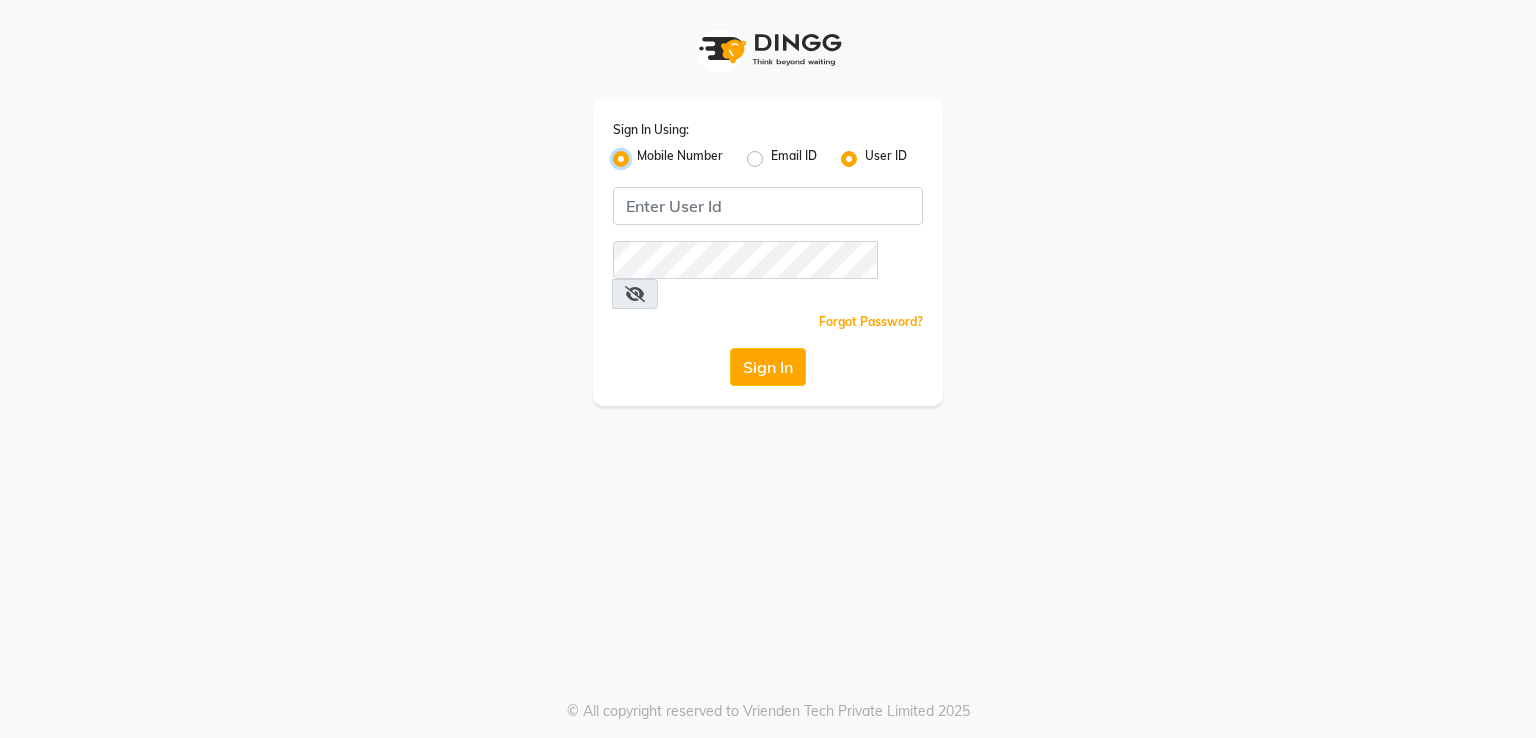 radio on "false" 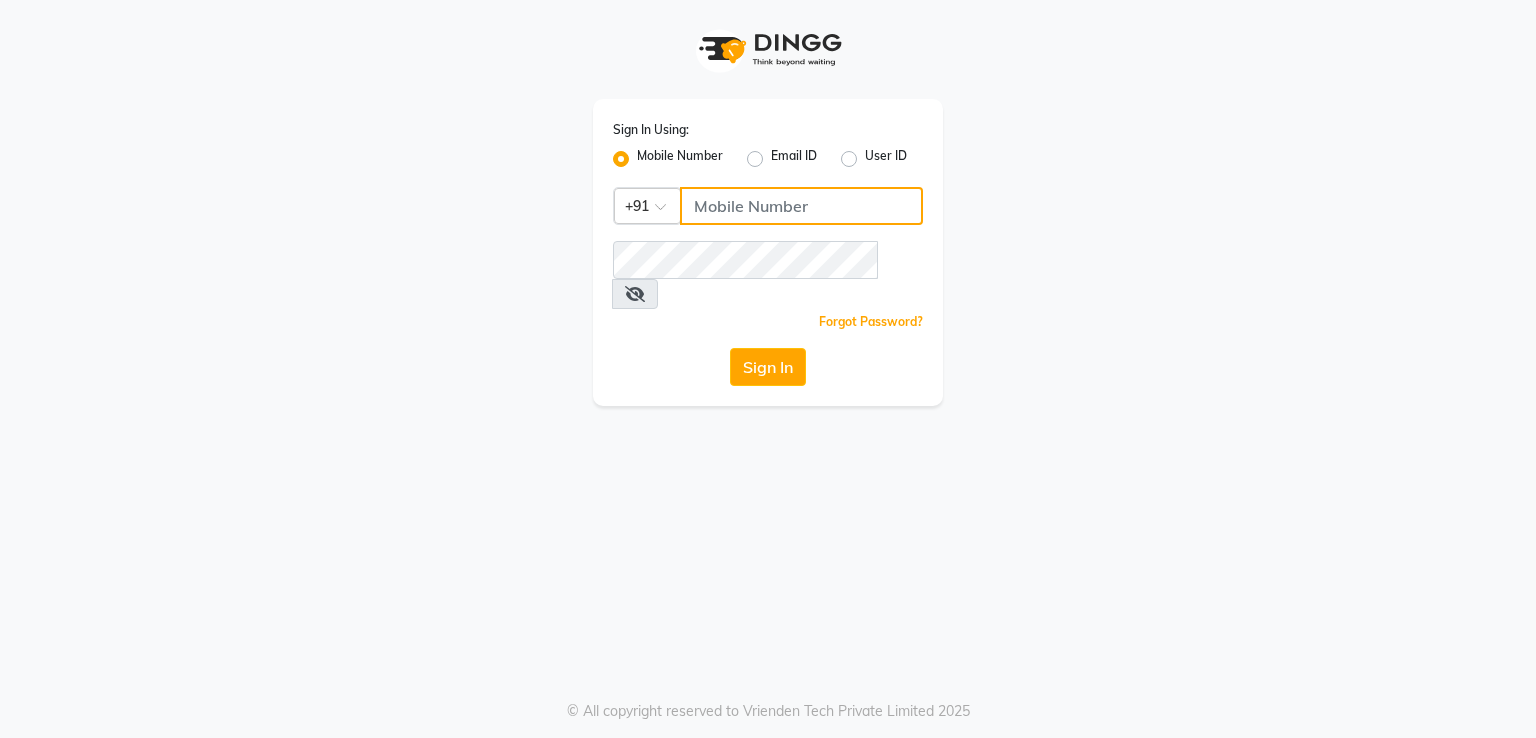 click 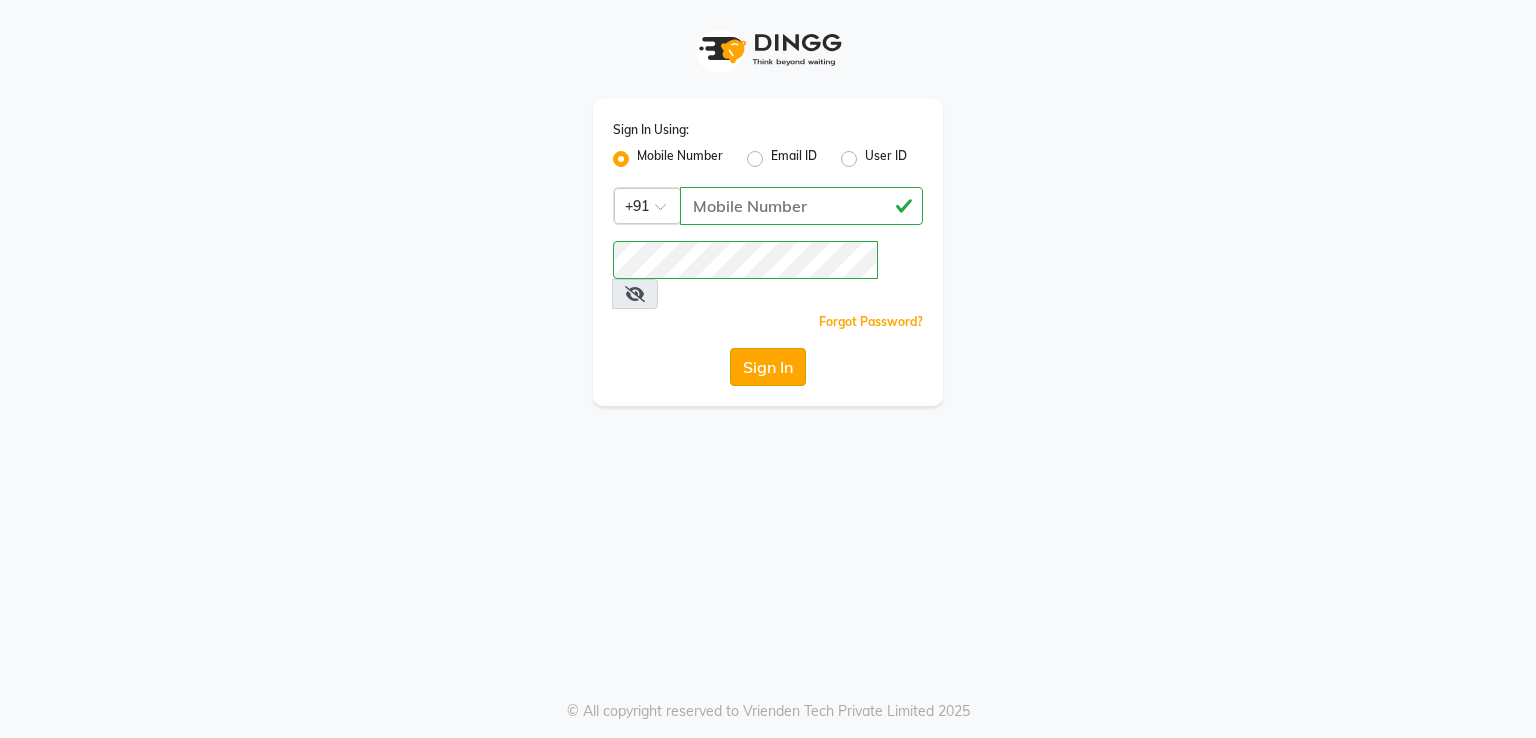 click on "Sign In" 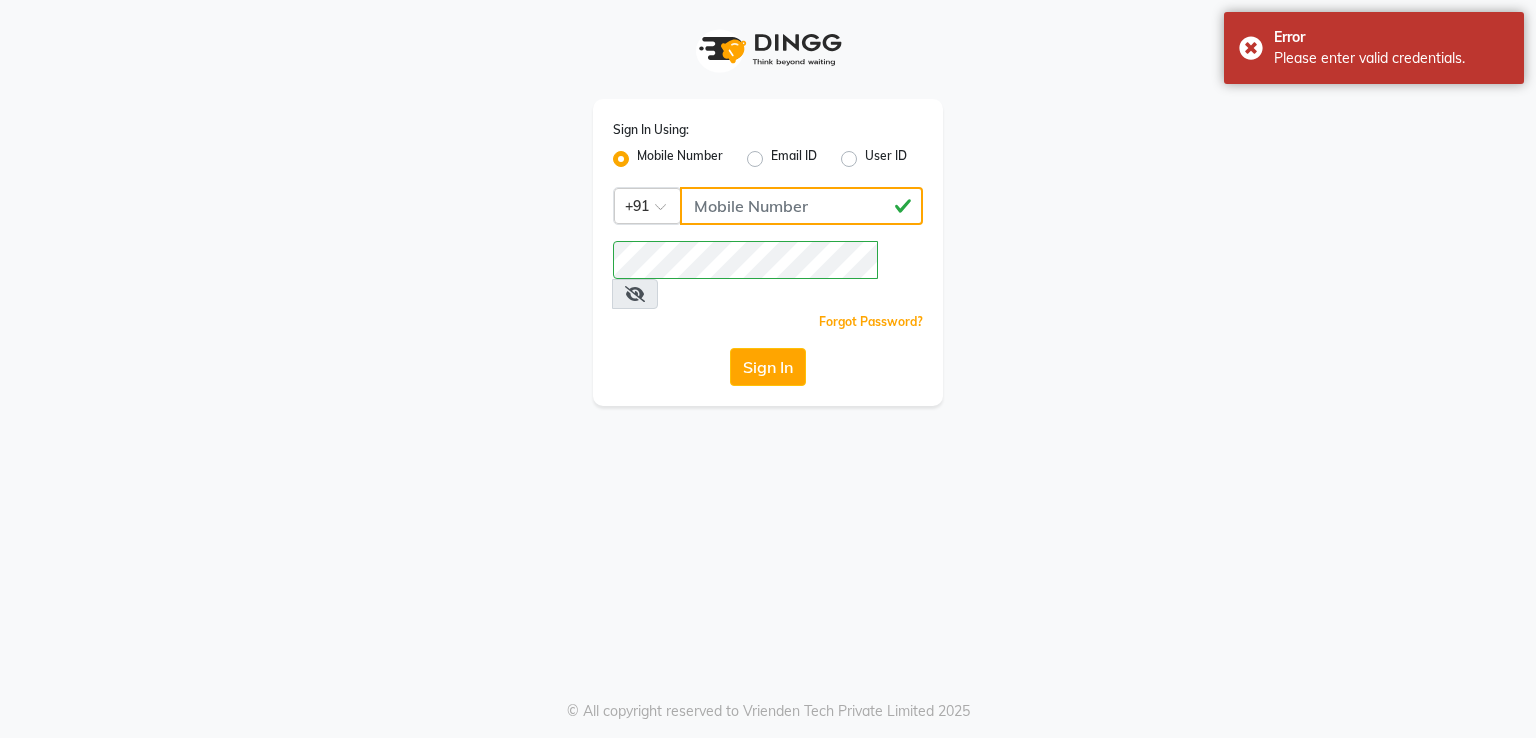 click on "[PHONE]" 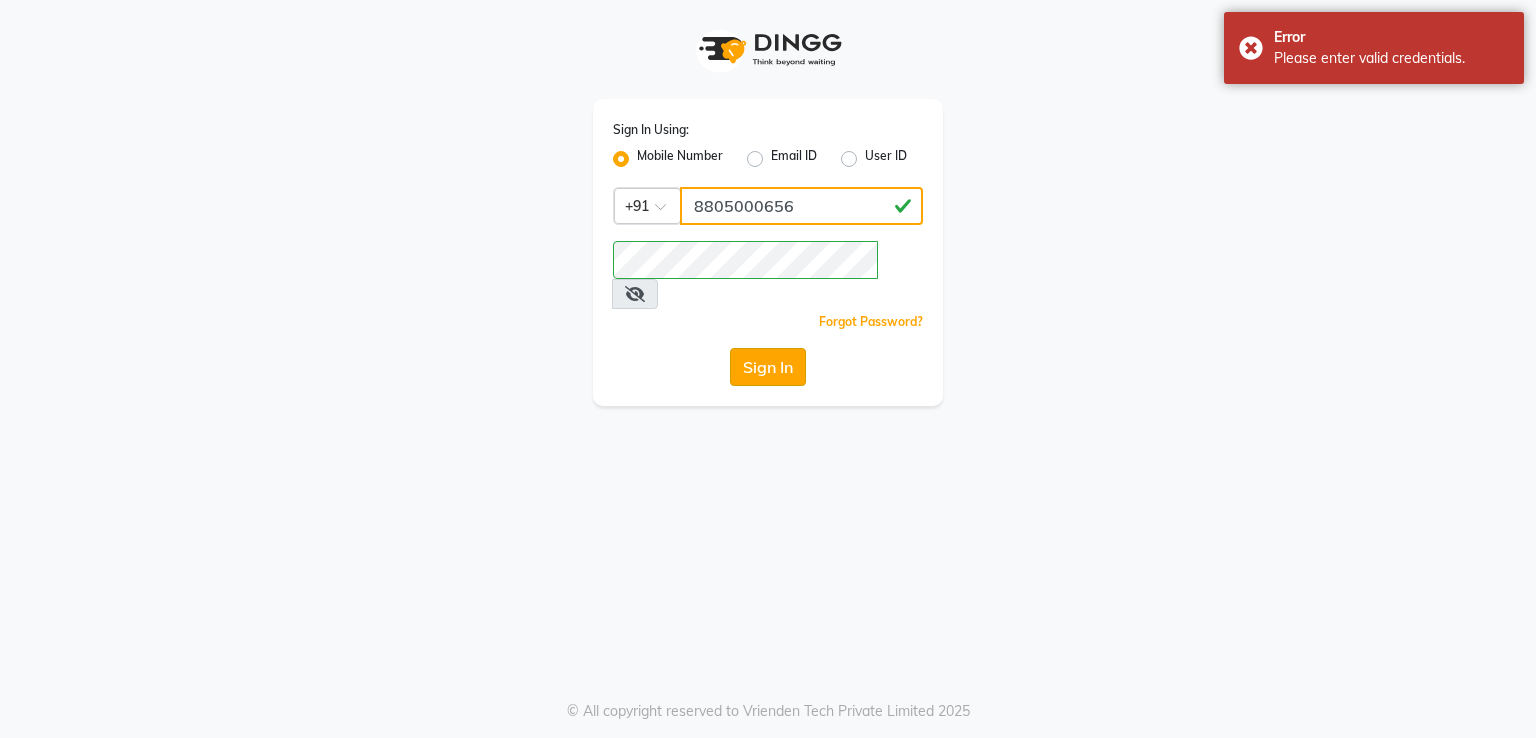 type on "8805000656" 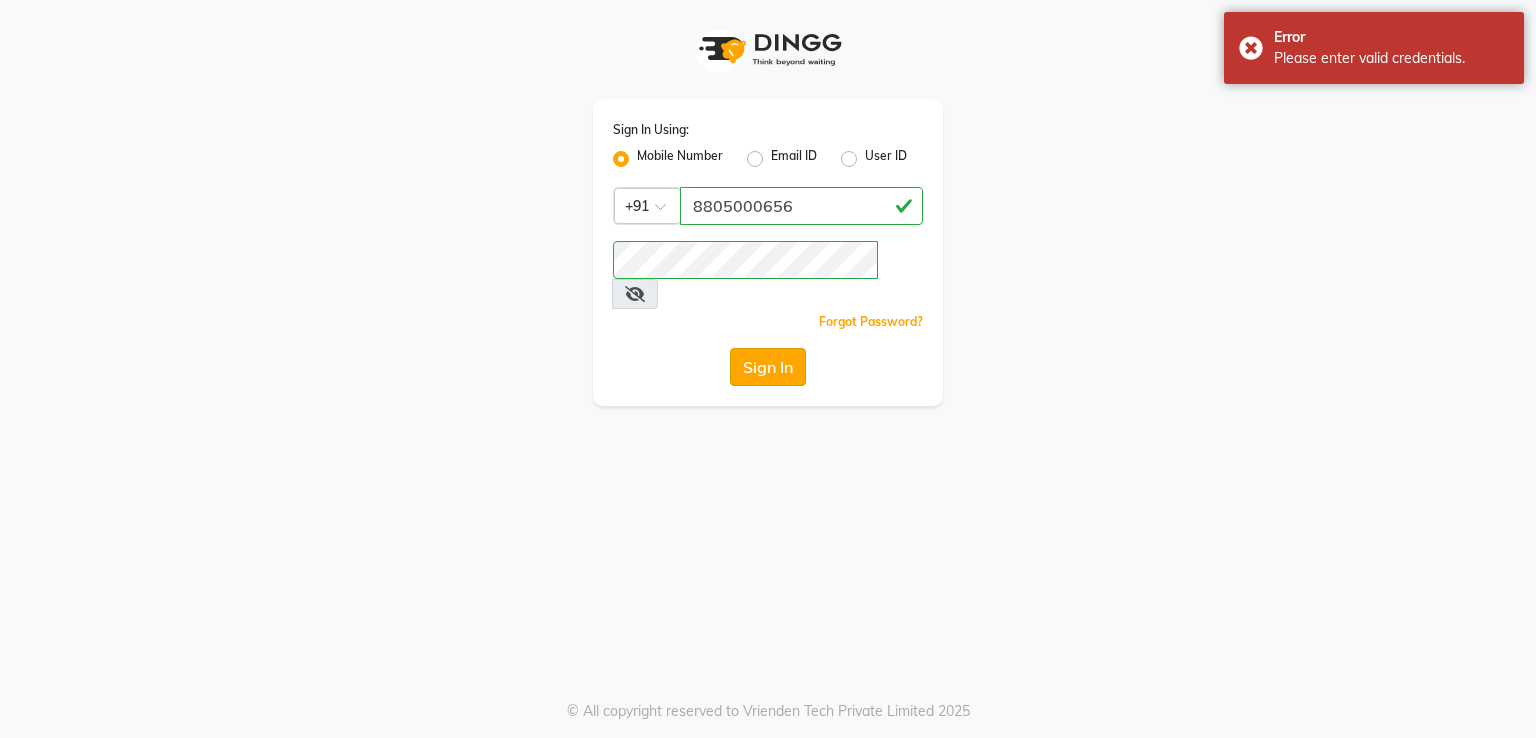 click on "Sign In" 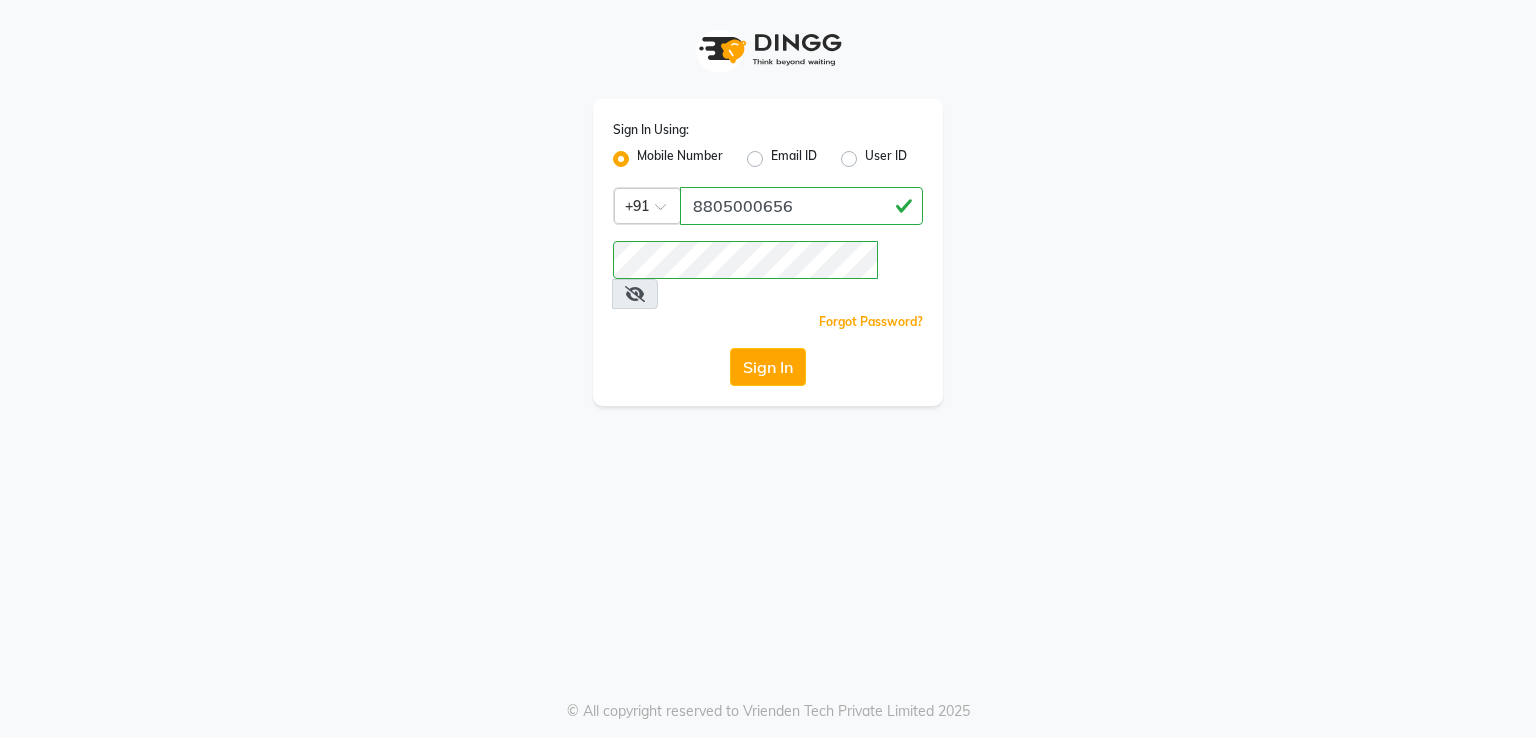click at bounding box center [635, 294] 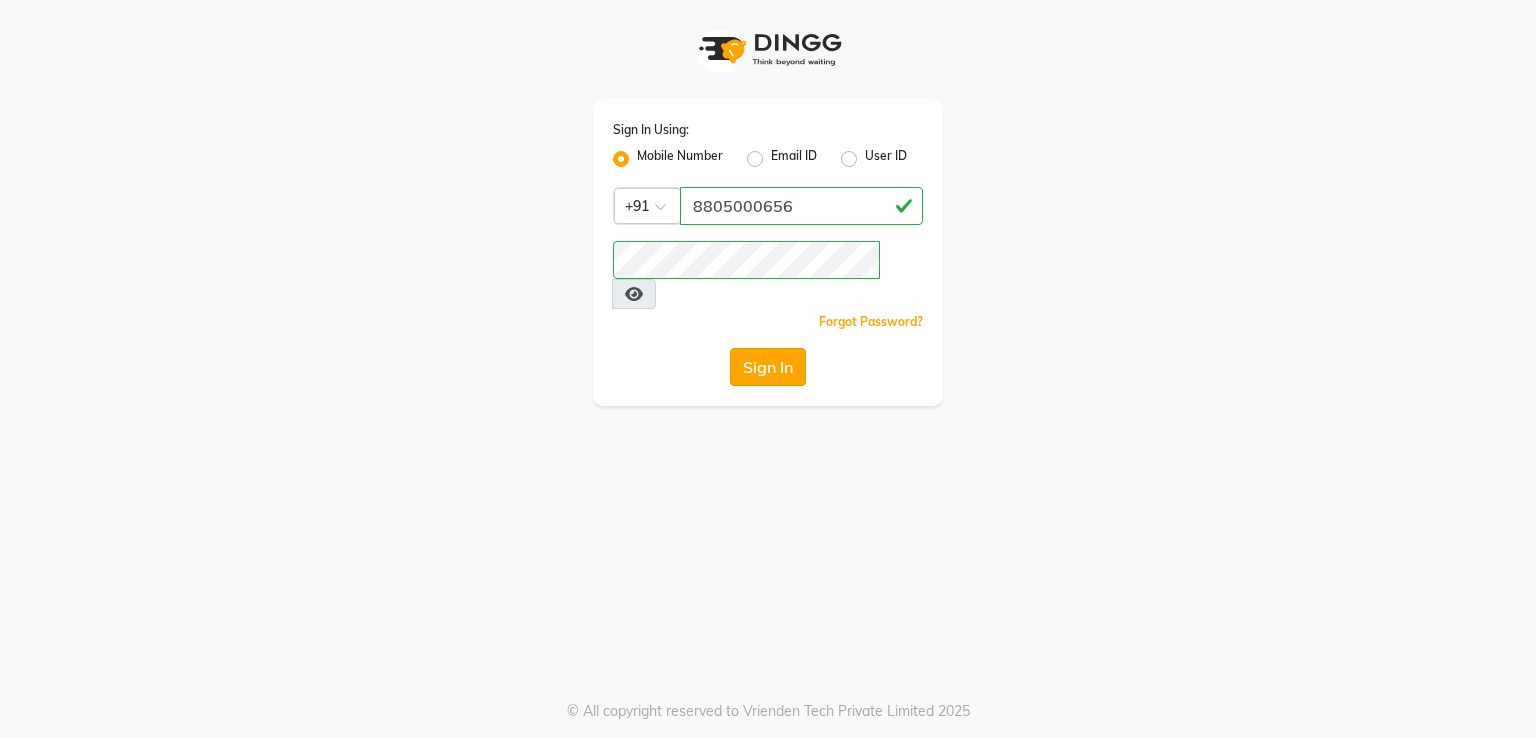 click on "Sign In" 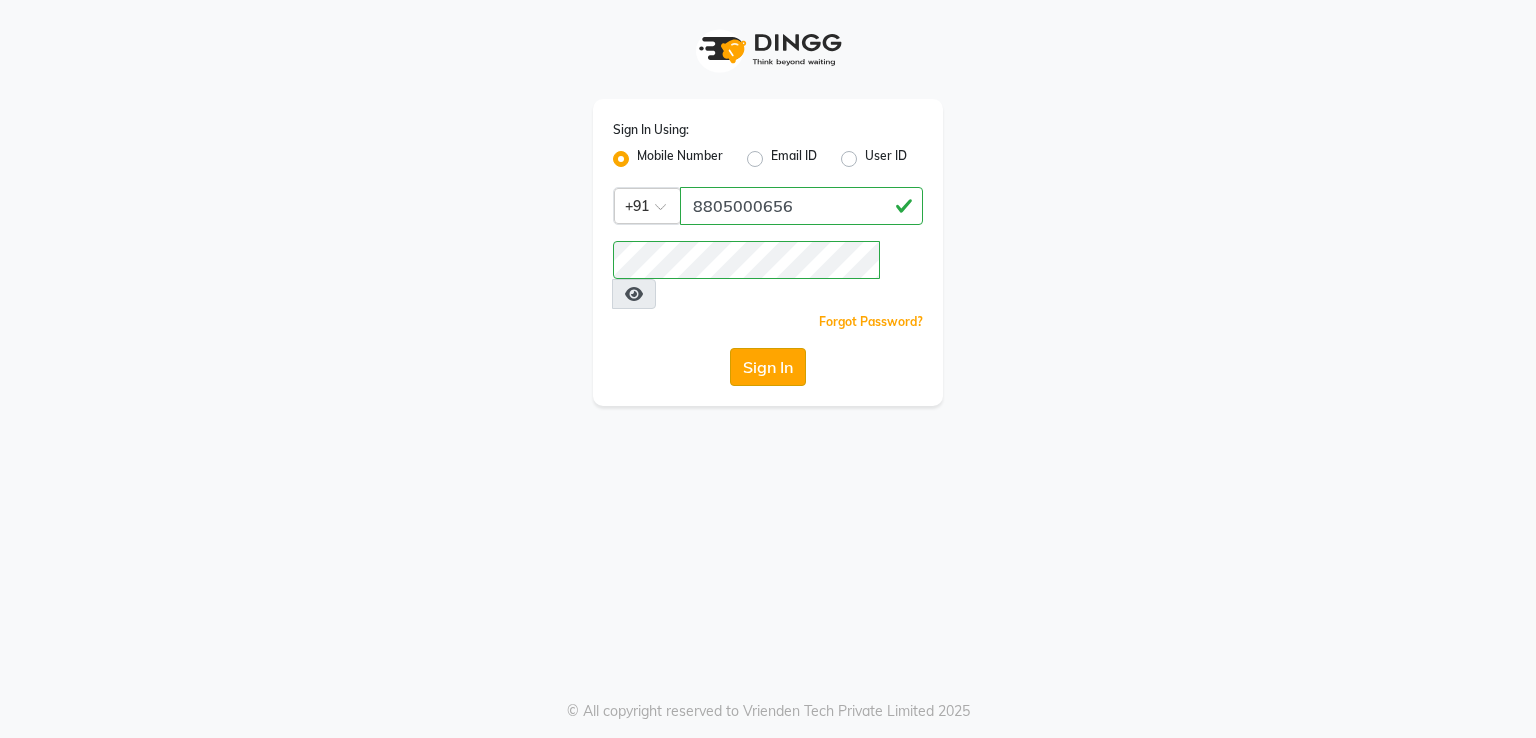 click on "Sign In" 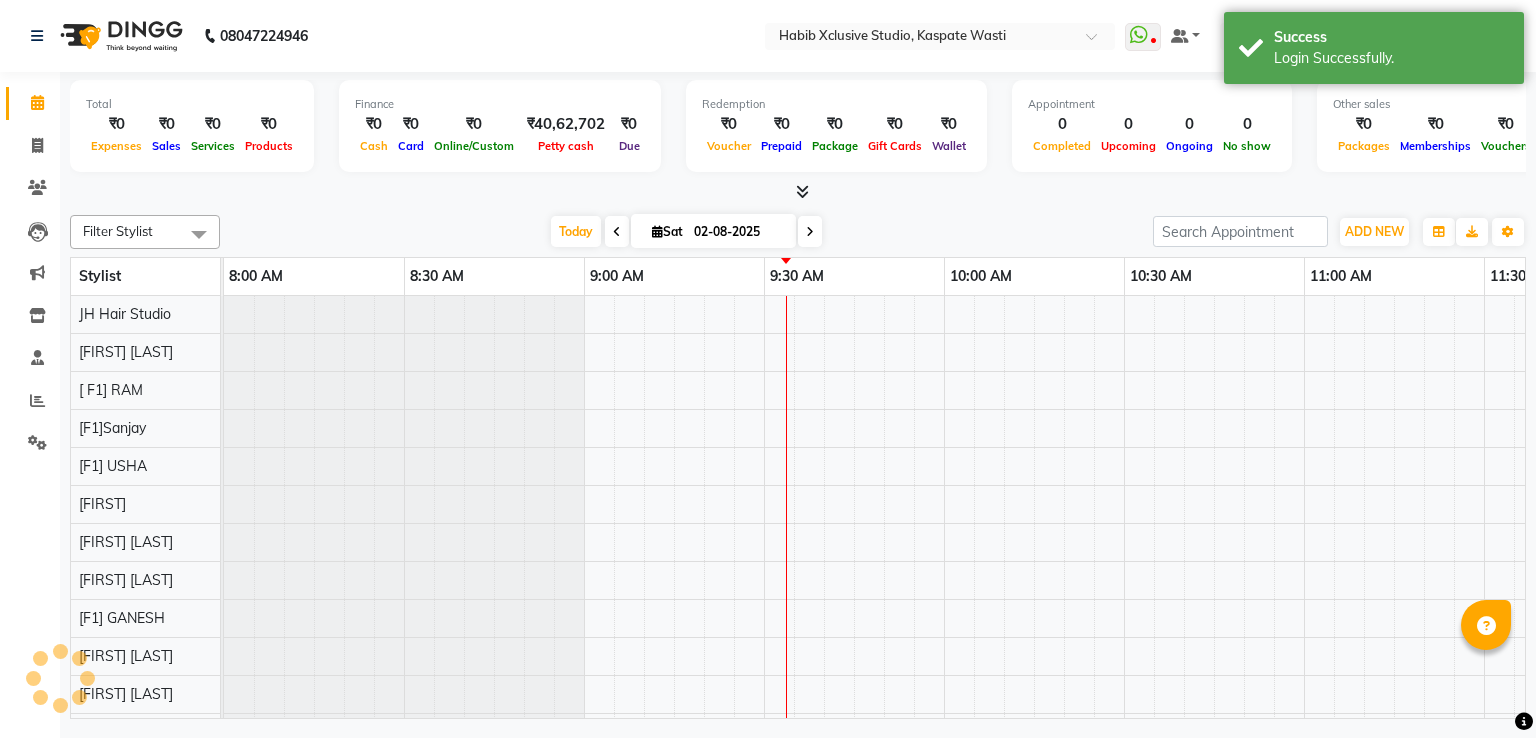 scroll, scrollTop: 0, scrollLeft: 0, axis: both 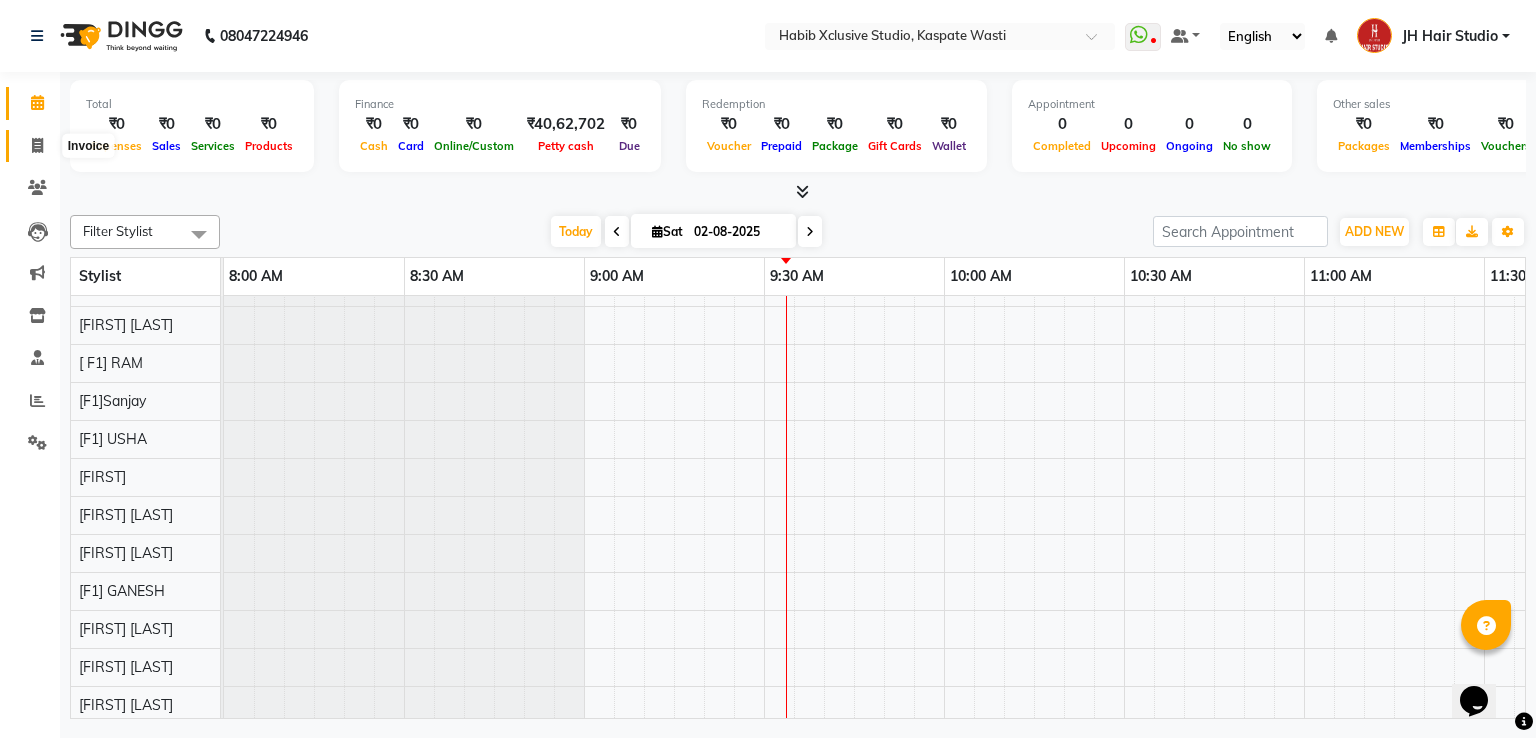 click 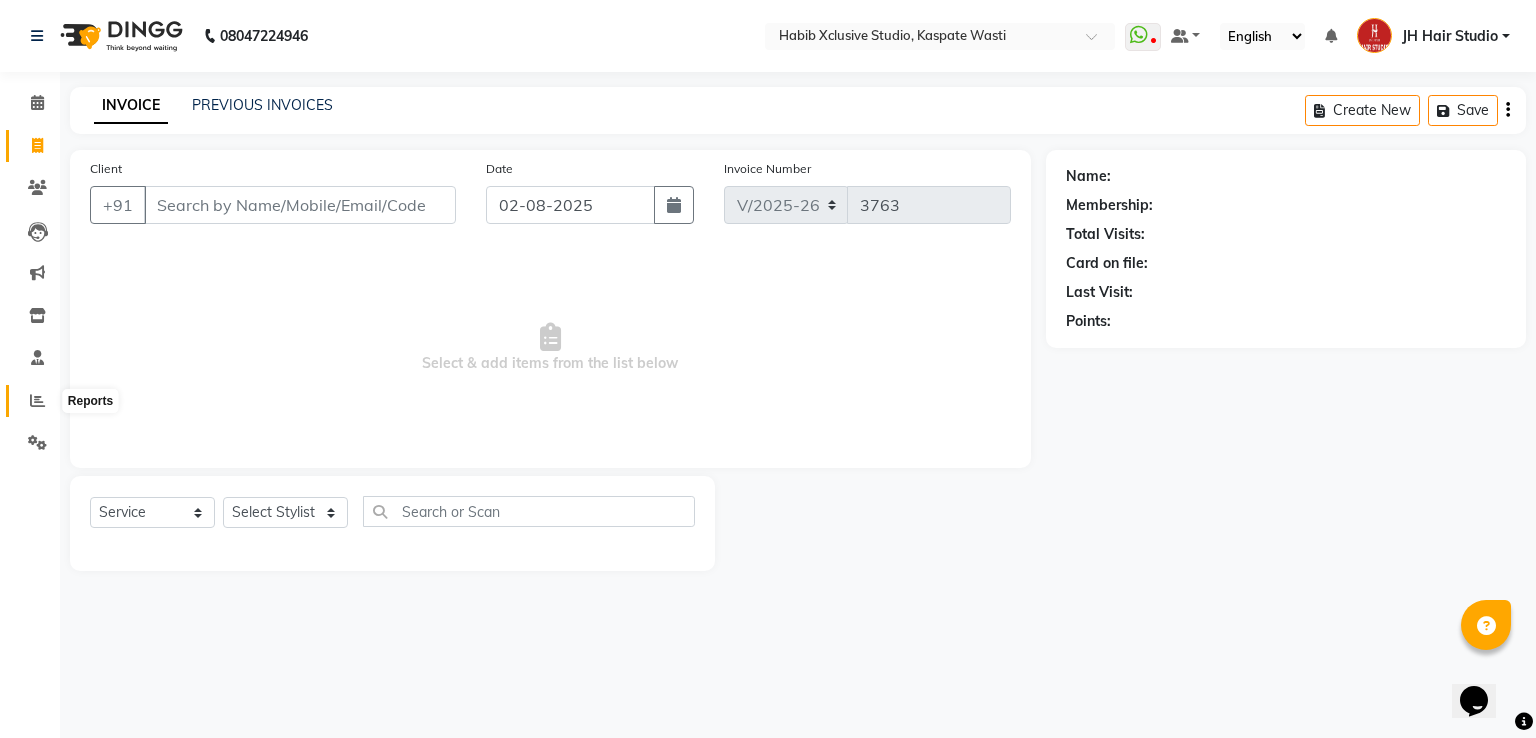 click 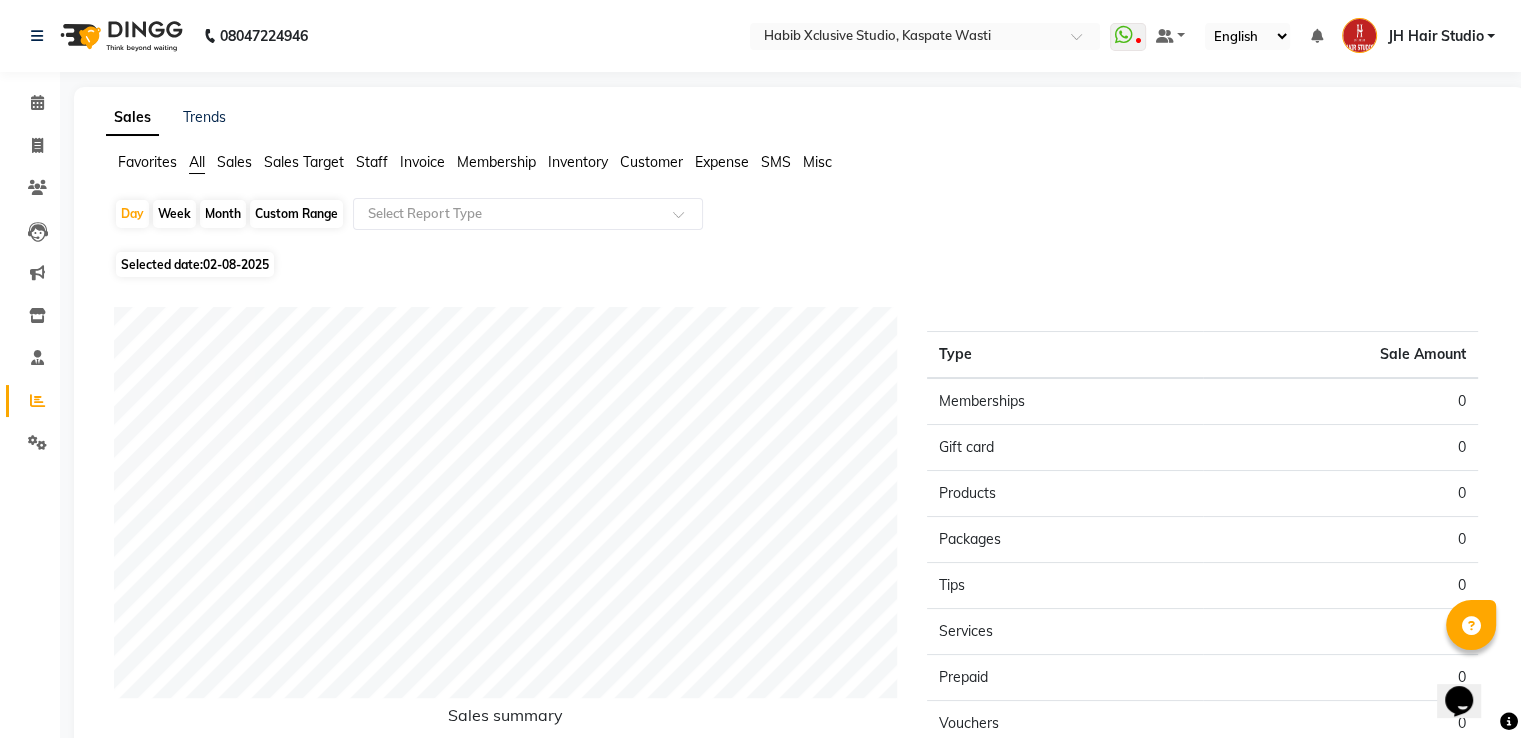 click on "Month" 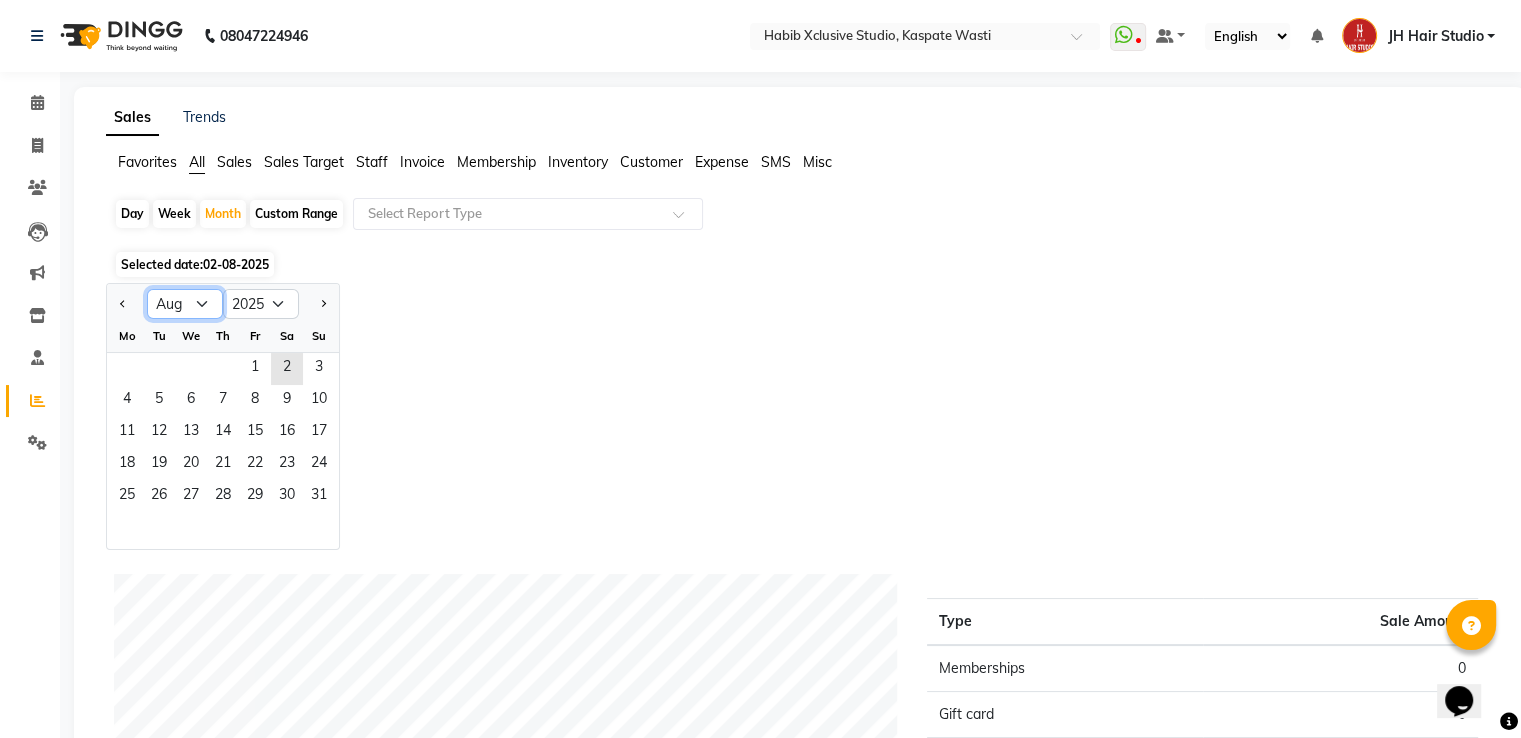 click on "Jan Feb Mar Apr May Jun Jul Aug Sep Oct Nov Dec" 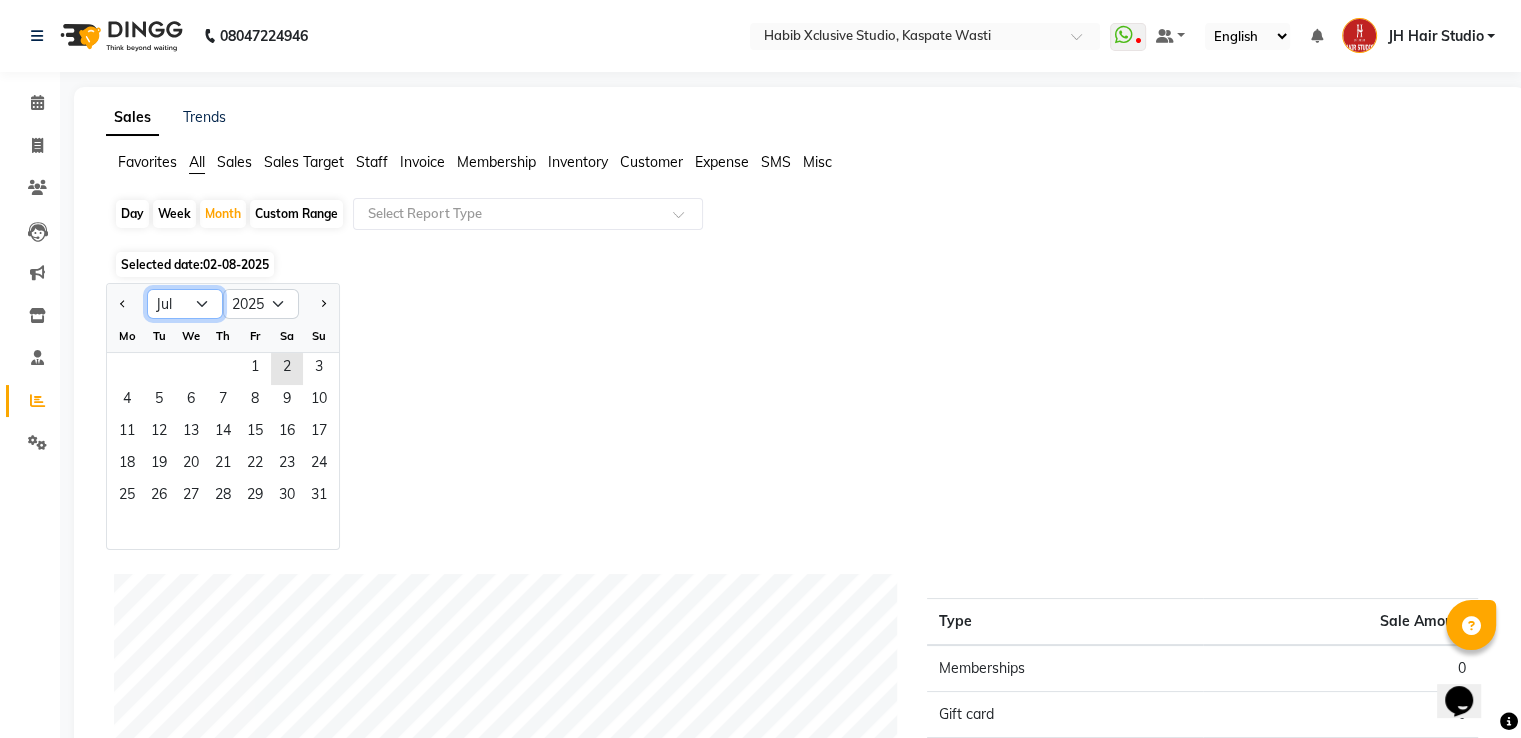 click on "Jan Feb Mar Apr May Jun Jul Aug Sep Oct Nov Dec" 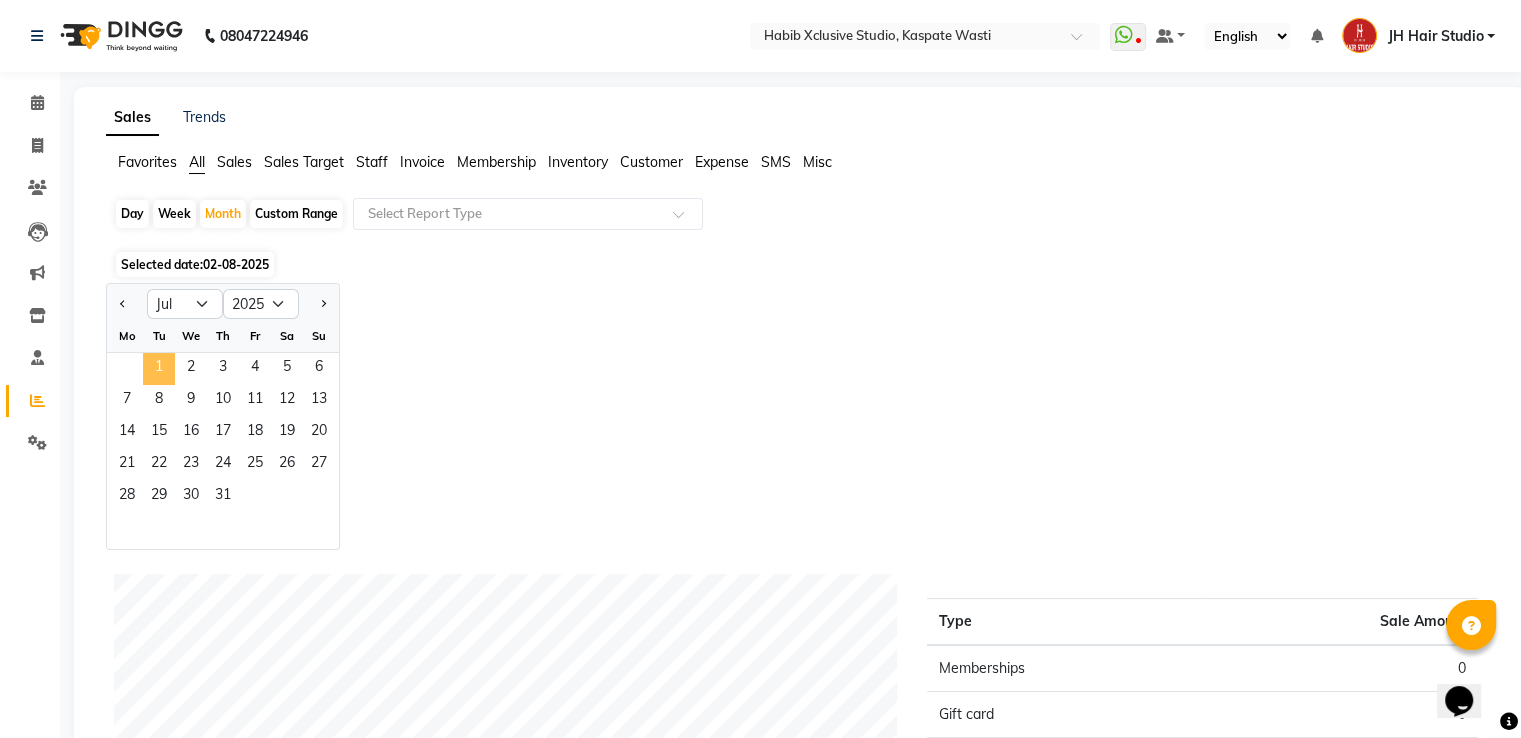 click on "1" 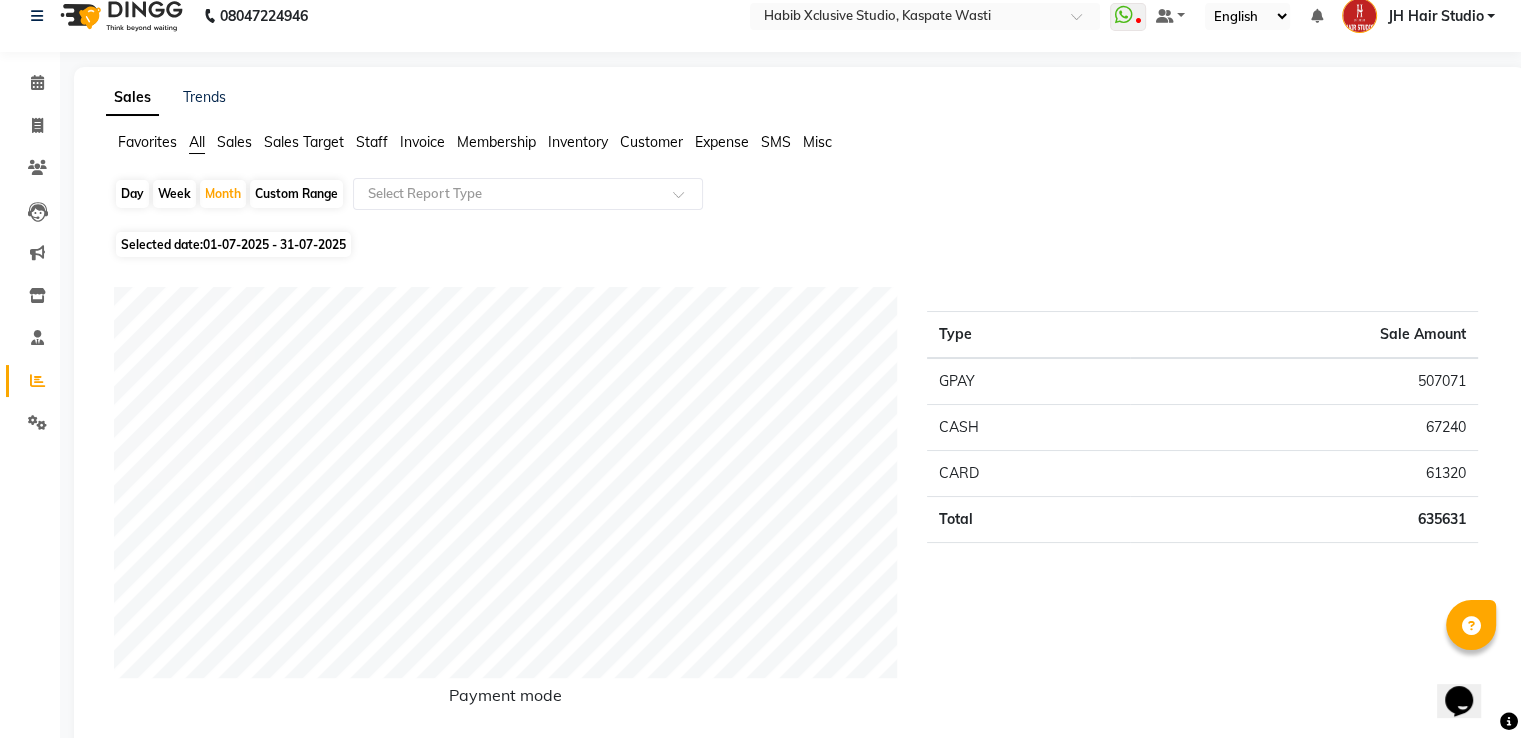 scroll, scrollTop: 11, scrollLeft: 0, axis: vertical 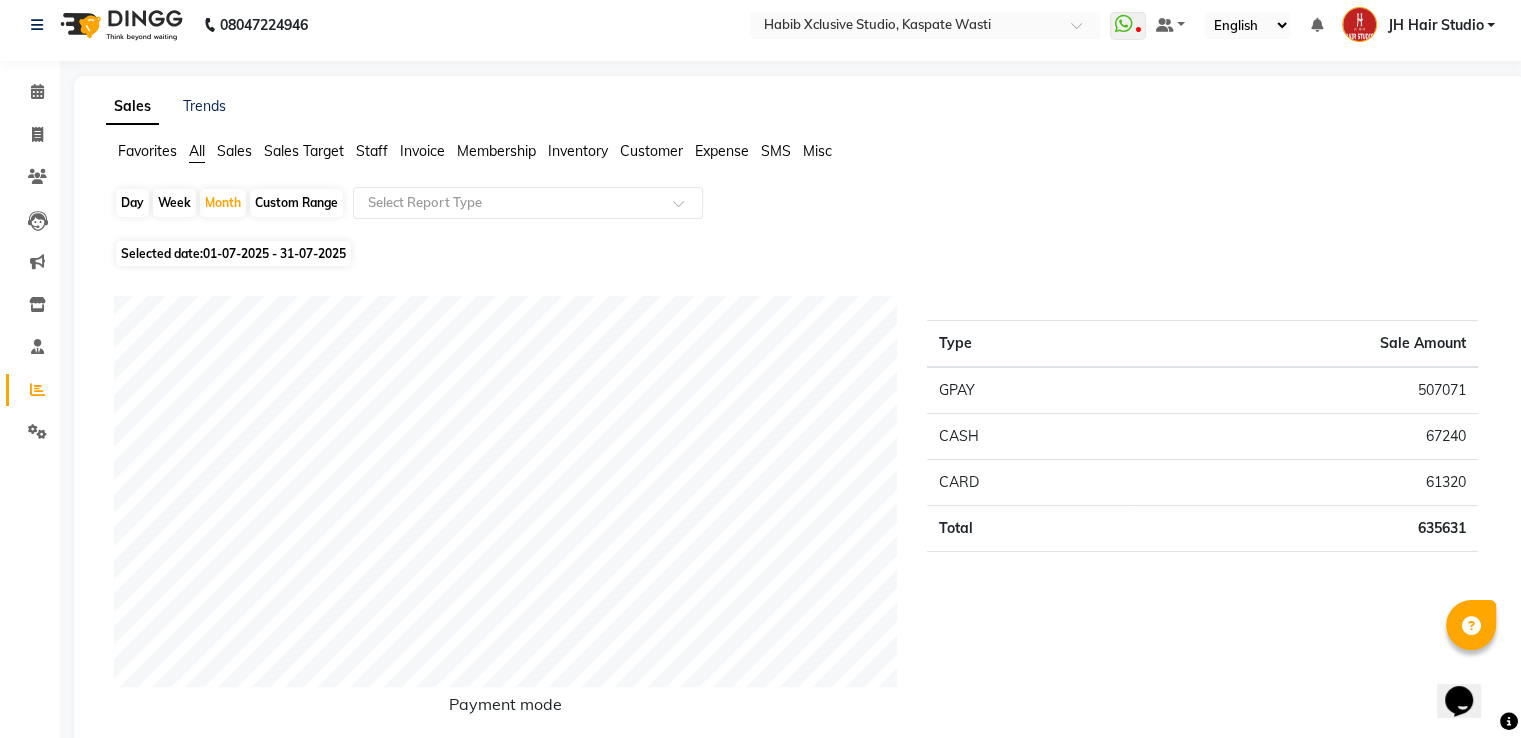 click on "Staff" 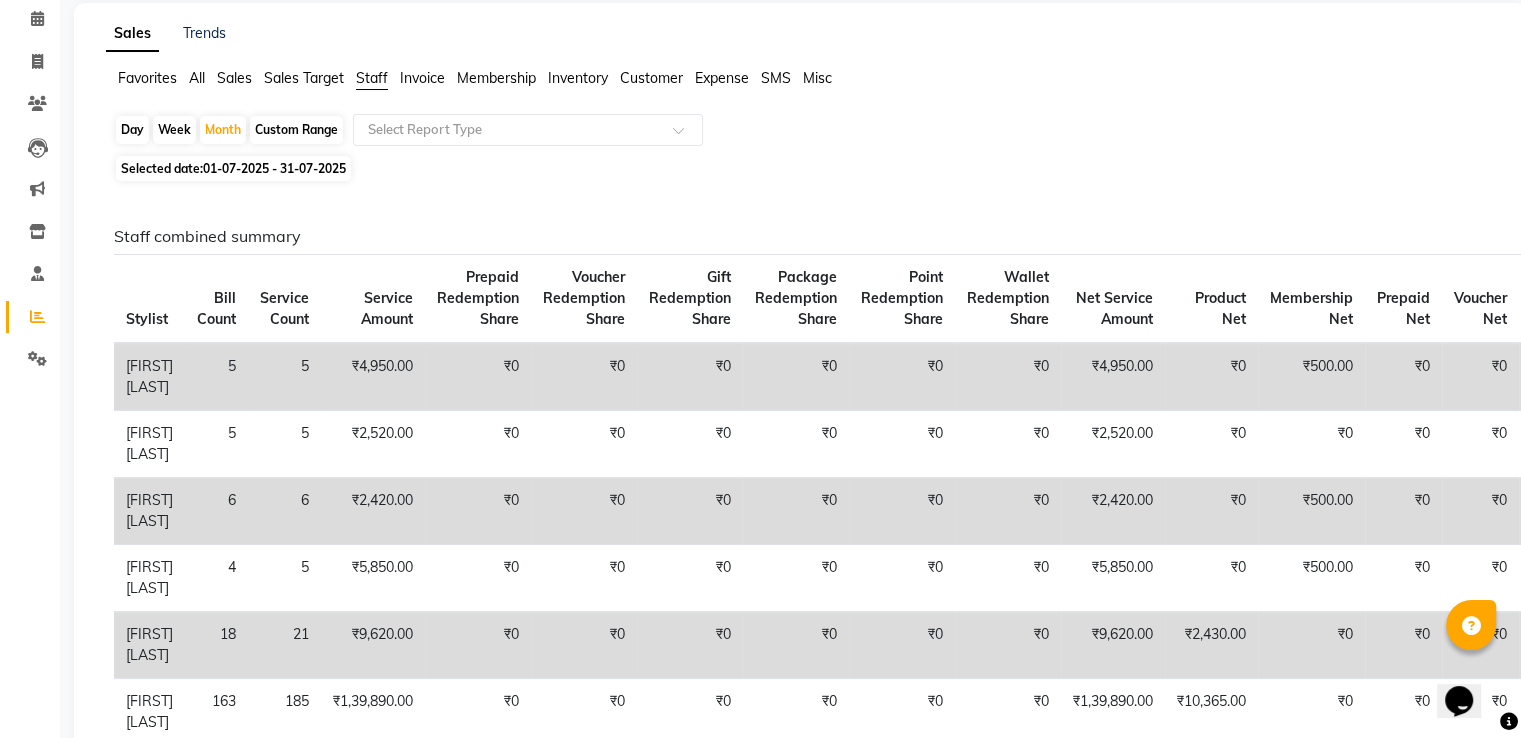 scroll, scrollTop: 88, scrollLeft: 0, axis: vertical 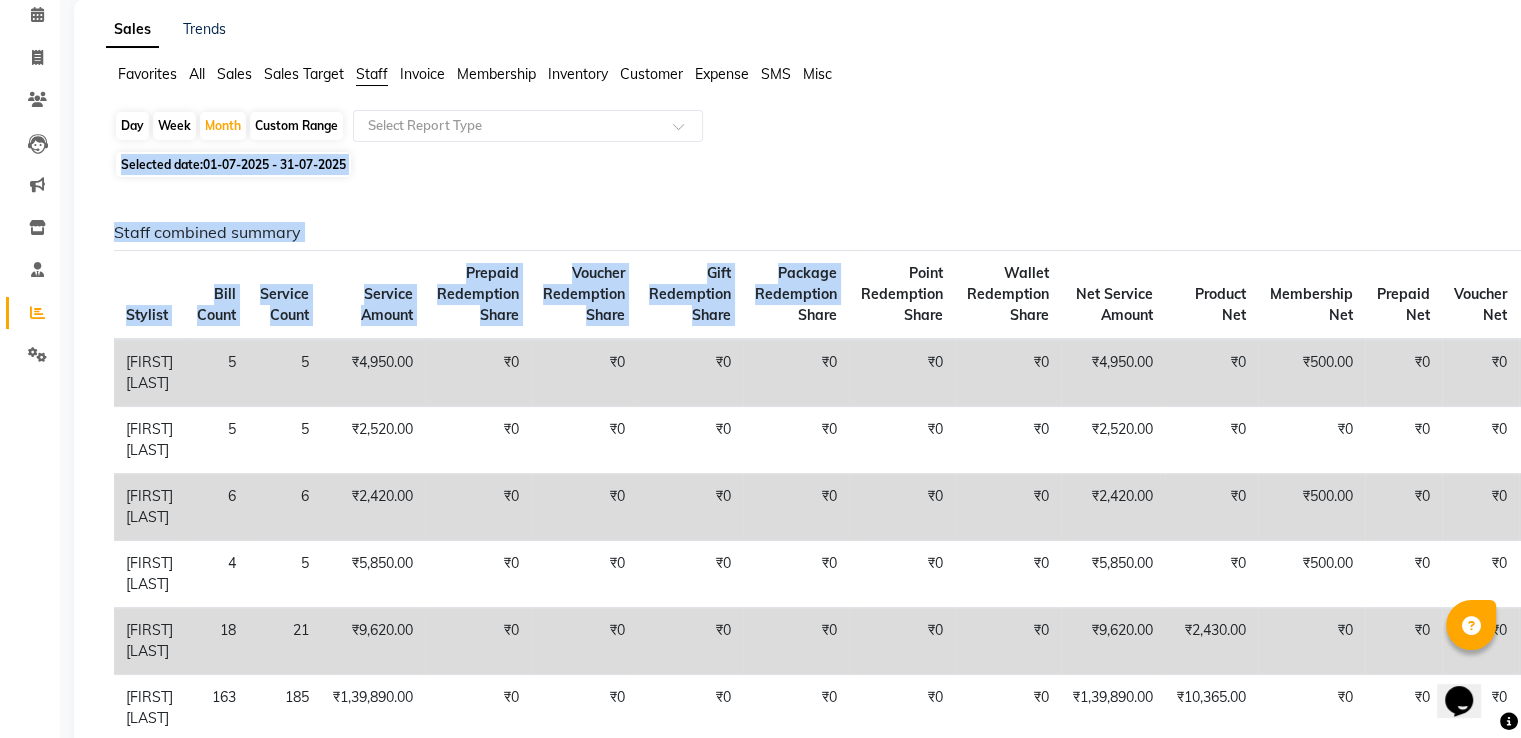 drag, startPoint x: 764, startPoint y: 240, endPoint x: 752, endPoint y: 149, distance: 91.787796 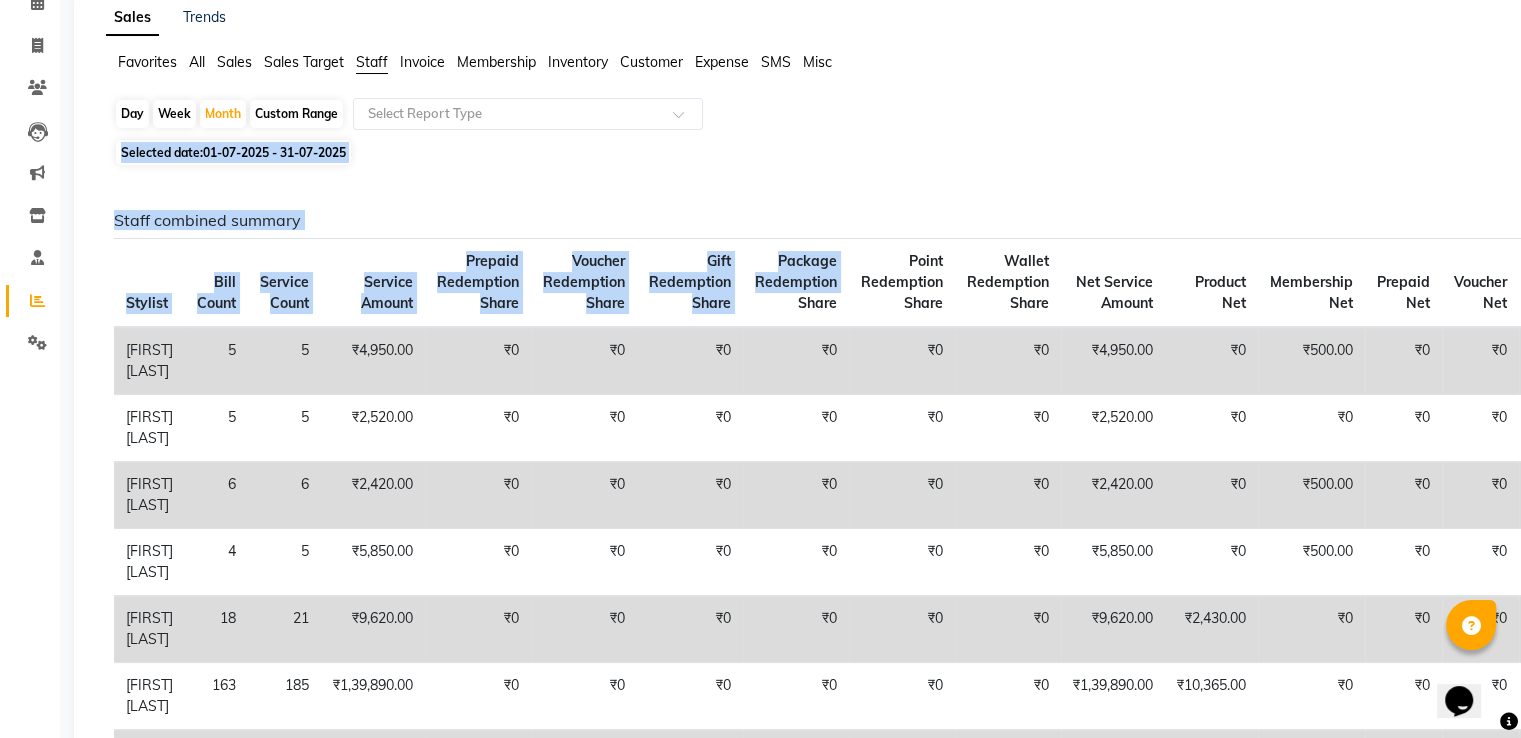 scroll, scrollTop: 87, scrollLeft: 0, axis: vertical 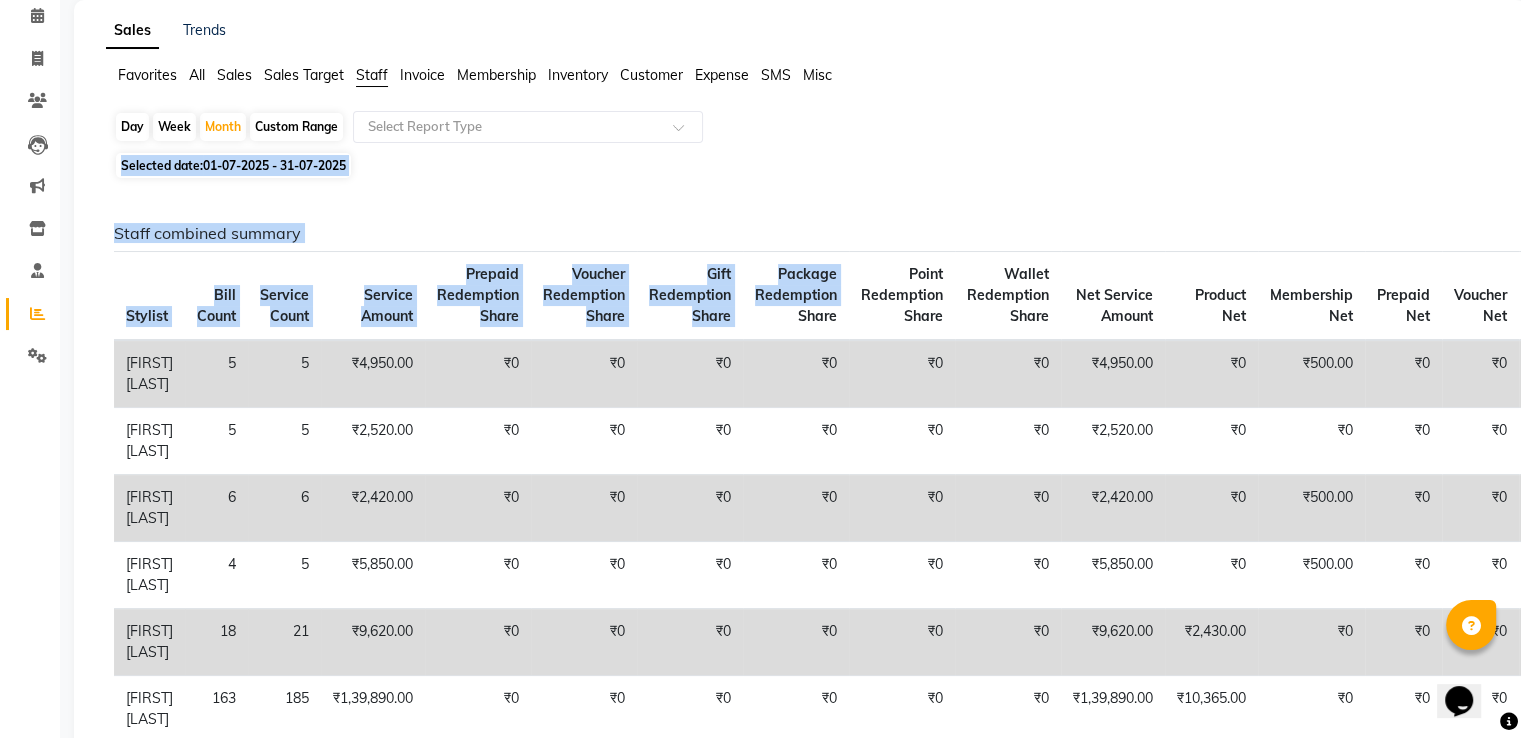 click on "Staff combined summary Stylist Bill Count Service Count Service Amount Prepaid Redemption Share Voucher Redemption Share Gift Redemption Share Package Redemption Share Point Redemption Share Wallet Redemption Share Net Service Amount Product Net Membership Net Prepaid Net Voucher Net Gift Net Package Net  [FIRST] [LAST]  5 5 ₹4,950.00 ₹0 ₹0 ₹0 ₹0 ₹0 ₹0 ₹4,950.00 ₹0 ₹500.00 ₹0 ₹0 ₹0 ₹0  [FIRST] [LAST]  5 5 ₹2,520.00 ₹0 ₹0 ₹0 ₹0 ₹0 ₹0 ₹2,520.00 ₹0 ₹0 ₹0 ₹0 ₹0 ₹0  [FIRST] [LAST]  6 6 ₹2,420.00 ₹0 ₹0 ₹0 ₹0 ₹0 ₹0 ₹2,420.00 ₹0 ₹500.00 ₹0 ₹0 ₹0 ₹0  [FIRST] [LAST] 4 5 ₹5,850.00 ₹0 ₹0 ₹0 ₹0 ₹0 ₹0 ₹5,850.00 ₹0 ₹500.00 ₹0 ₹0 ₹0 ₹0  [FIRST] [LAST] 18 21 ₹9,620.00 ₹0 ₹0 ₹0 ₹0 ₹0 ₹0 ₹9,620.00 ₹2,430.00 ₹0 ₹0 ₹0 ₹0 ₹0  [FIRST] [LAST] 163 185 ₹1,39,890.00 ₹0 ₹0 ₹0 ₹0 ₹0 ₹0 ₹1,39,890.00 ₹10,365.00 ₹0 ₹0 ₹0 ₹0 ₹0  [FIRST] [LAST] 159 176 ₹65,050.00 ₹0 ₹0 ₹0 ₹0 142" 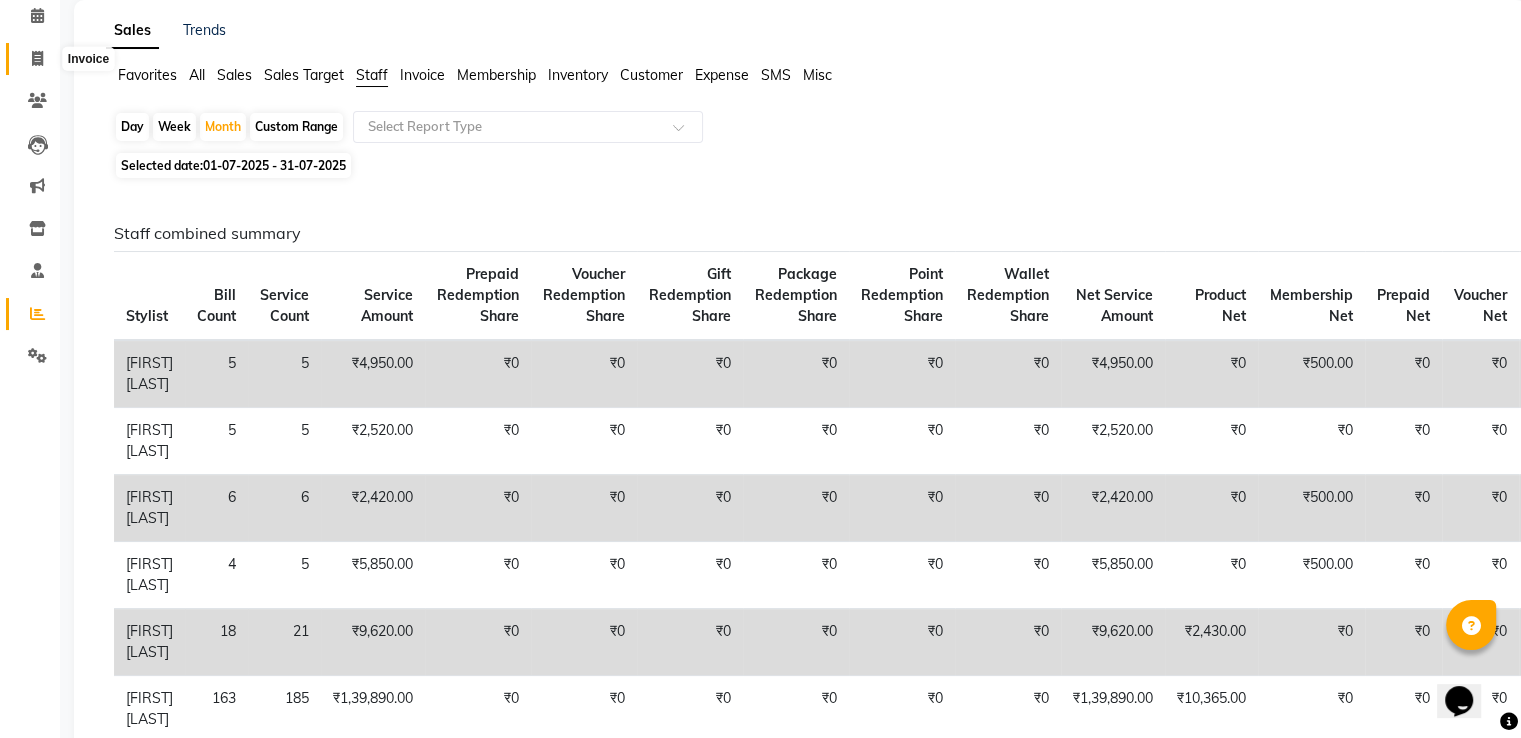 click 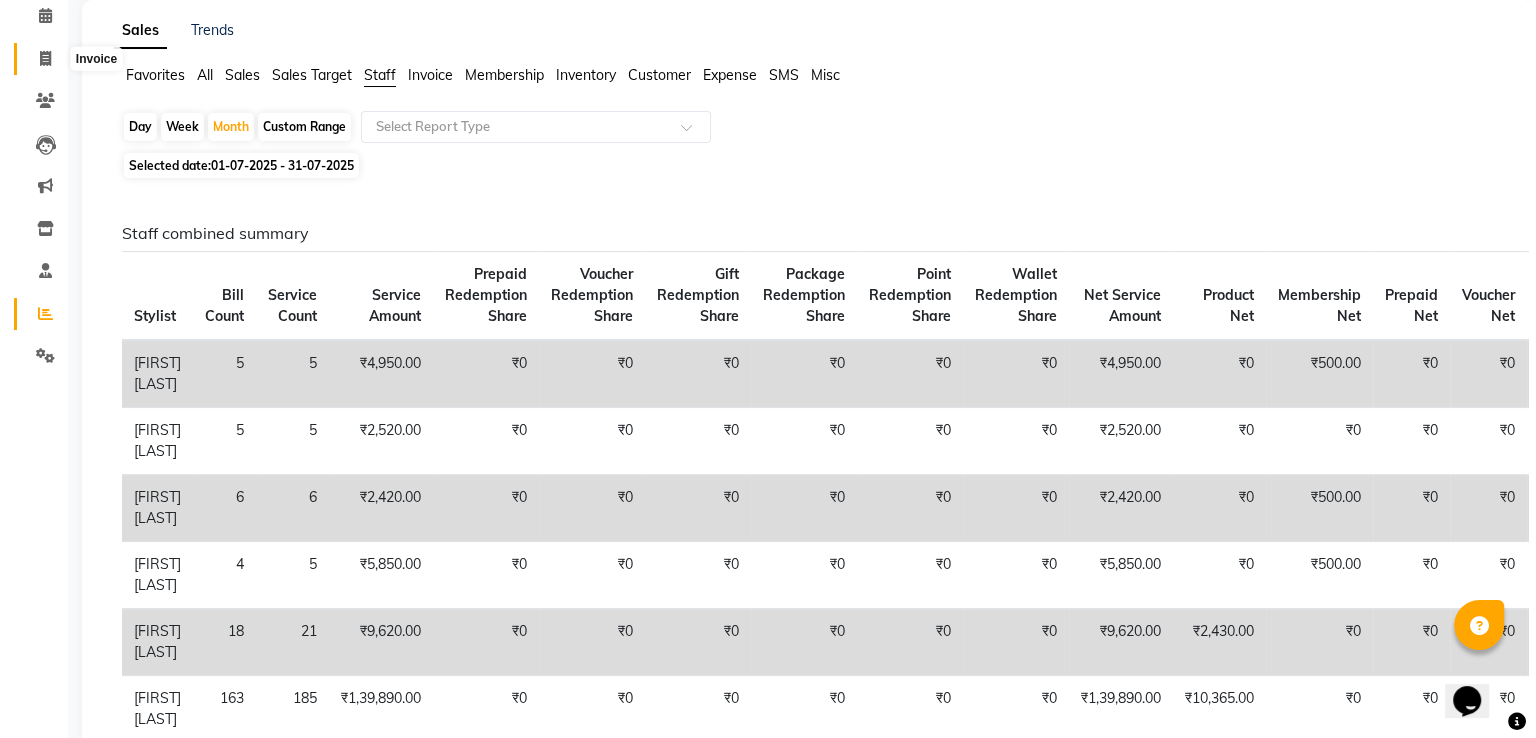 scroll, scrollTop: 0, scrollLeft: 0, axis: both 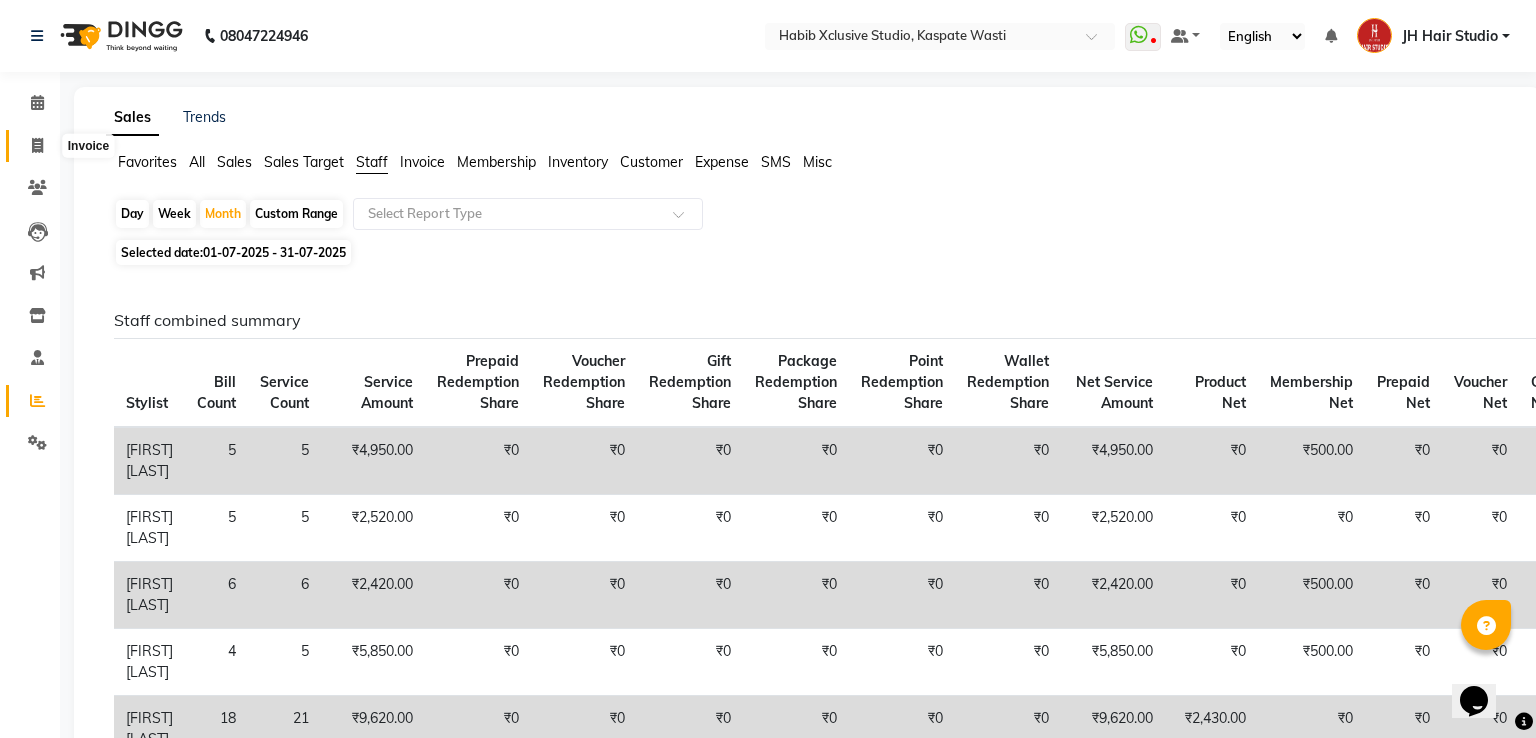 select on "130" 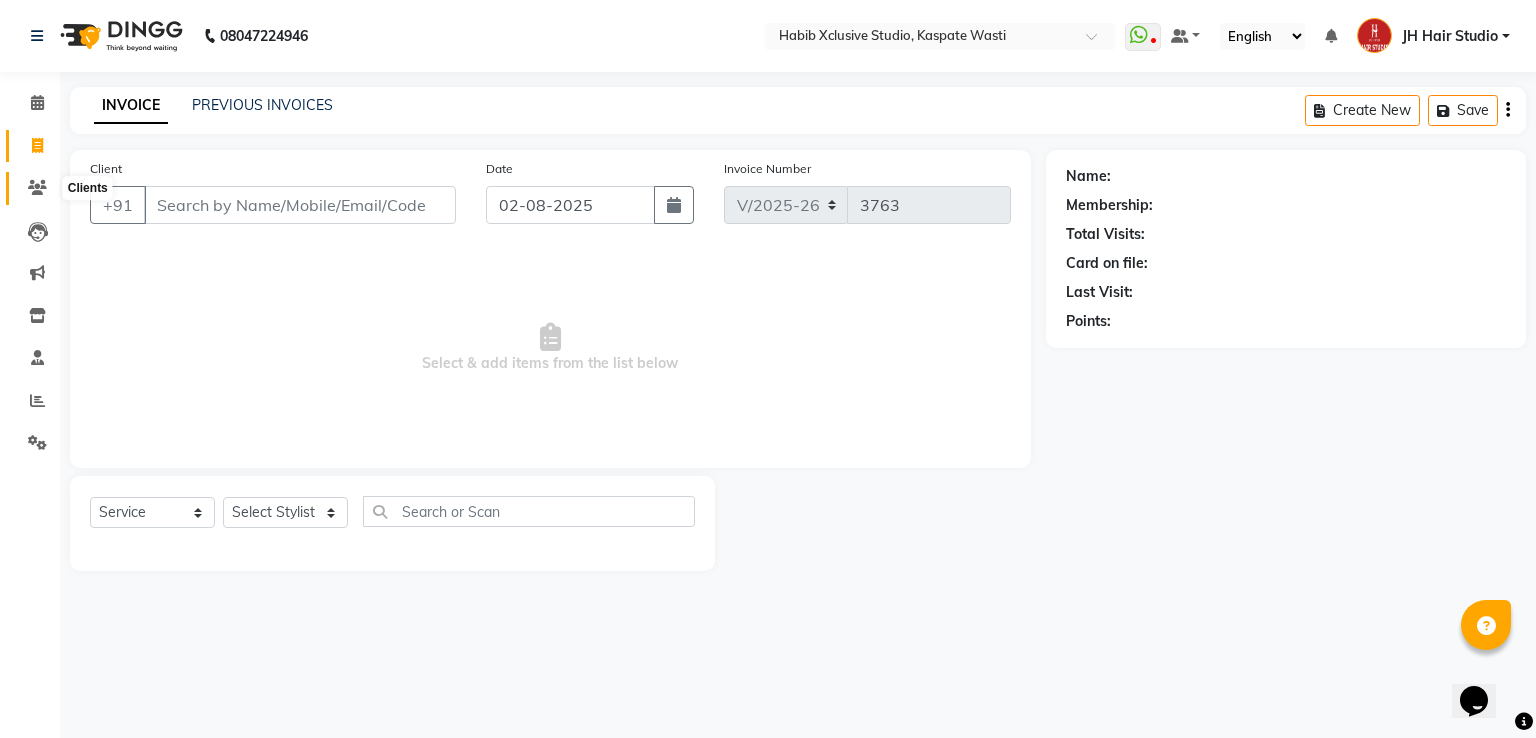 click 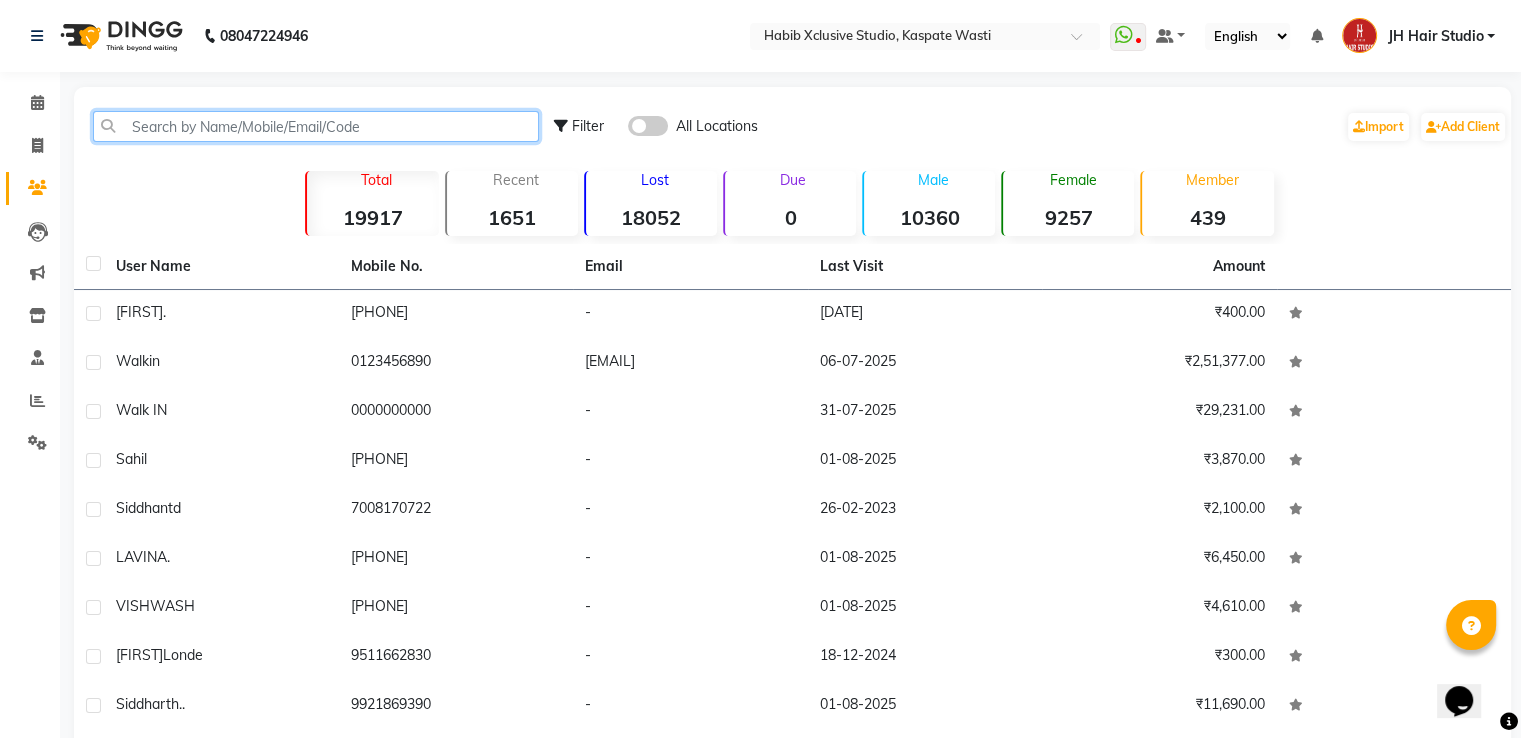 click 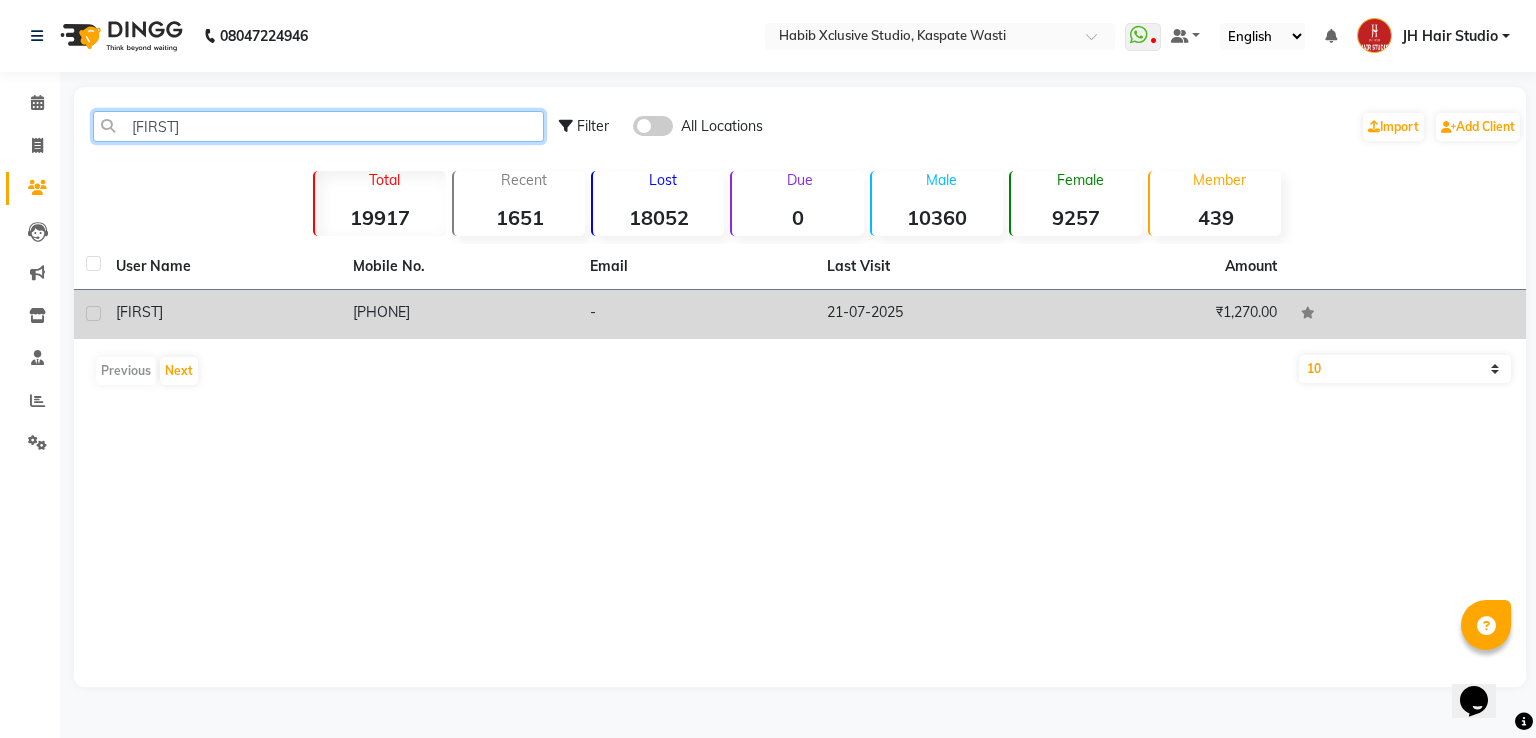 type on "[FIRST]" 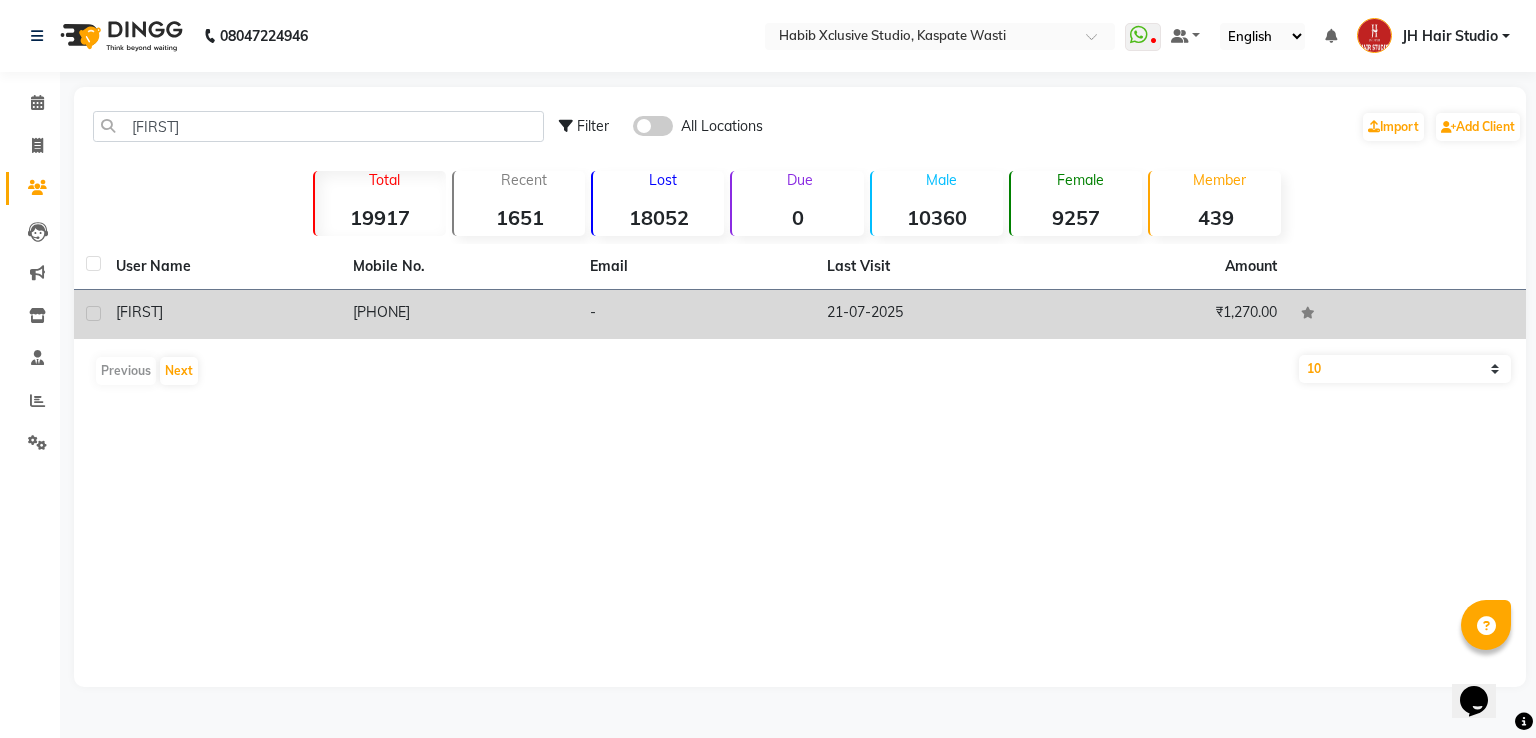 click on "[PHONE]" 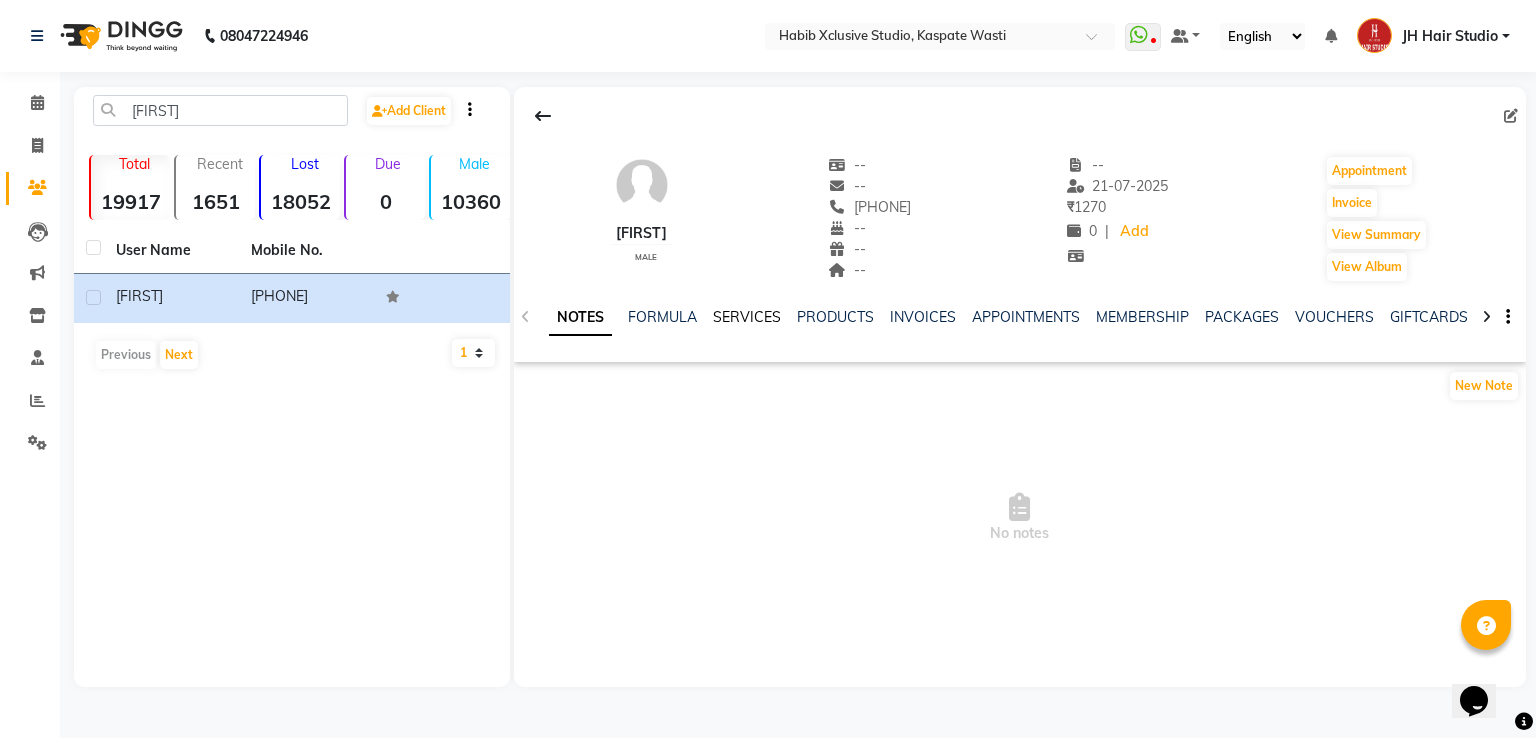 click on "SERVICES" 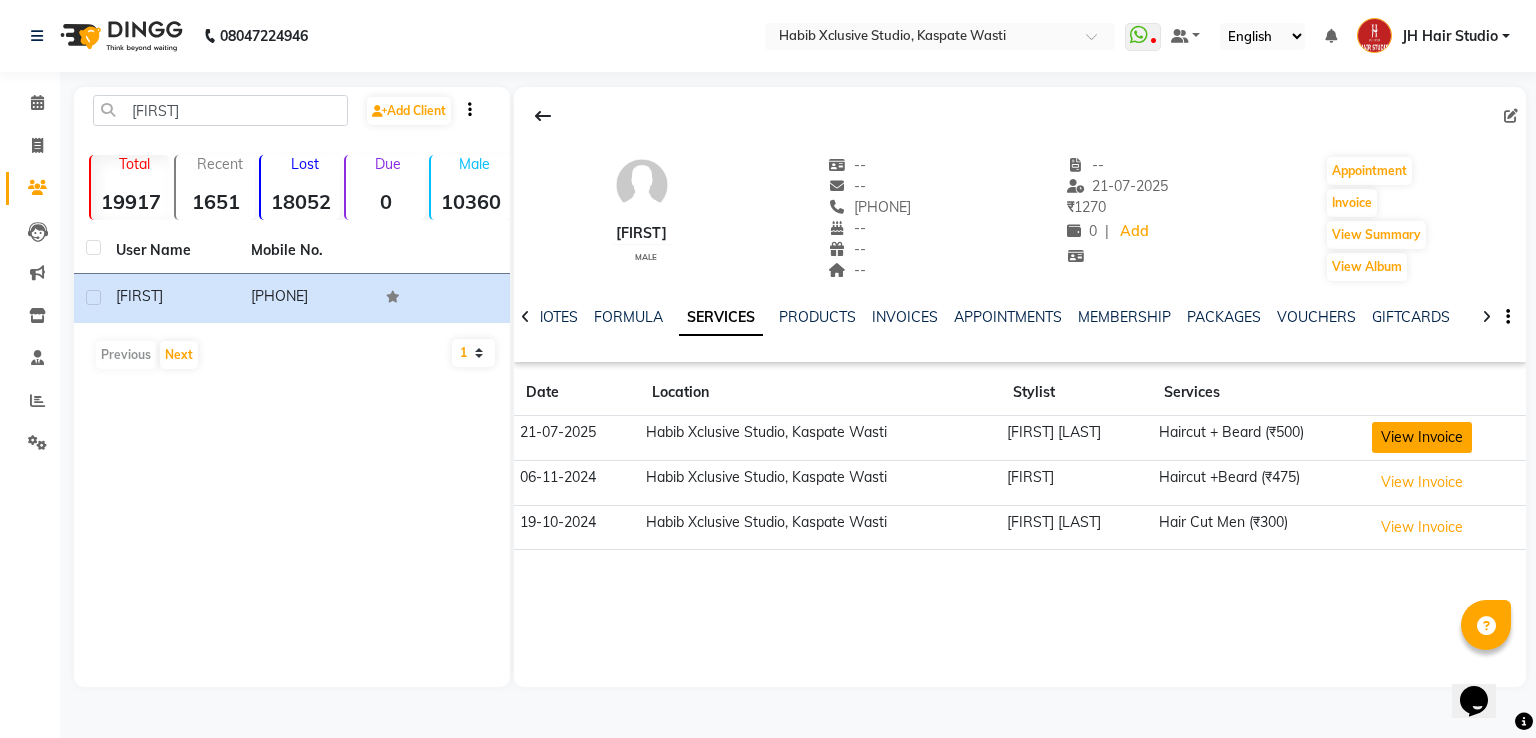 click on "View Invoice" 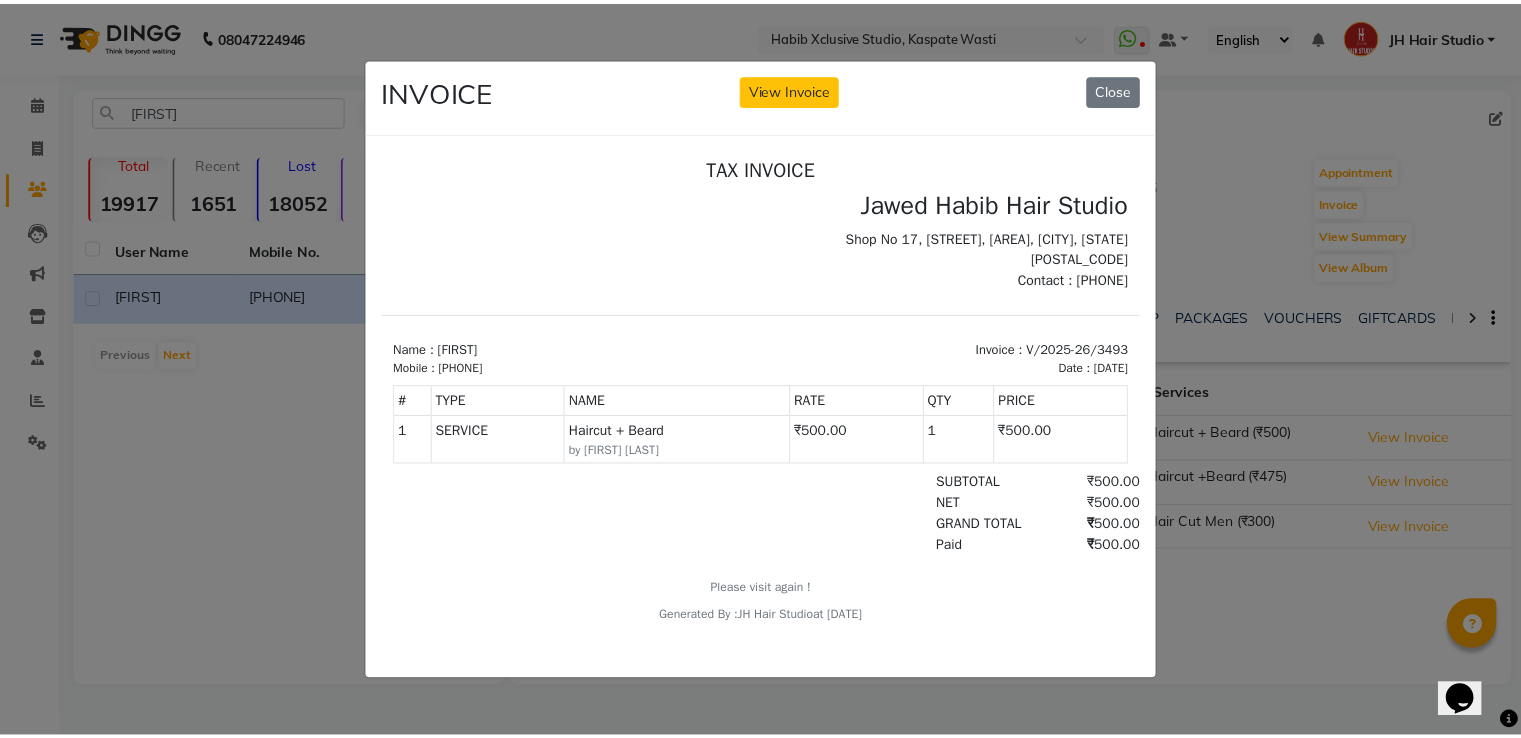 scroll, scrollTop: 0, scrollLeft: 0, axis: both 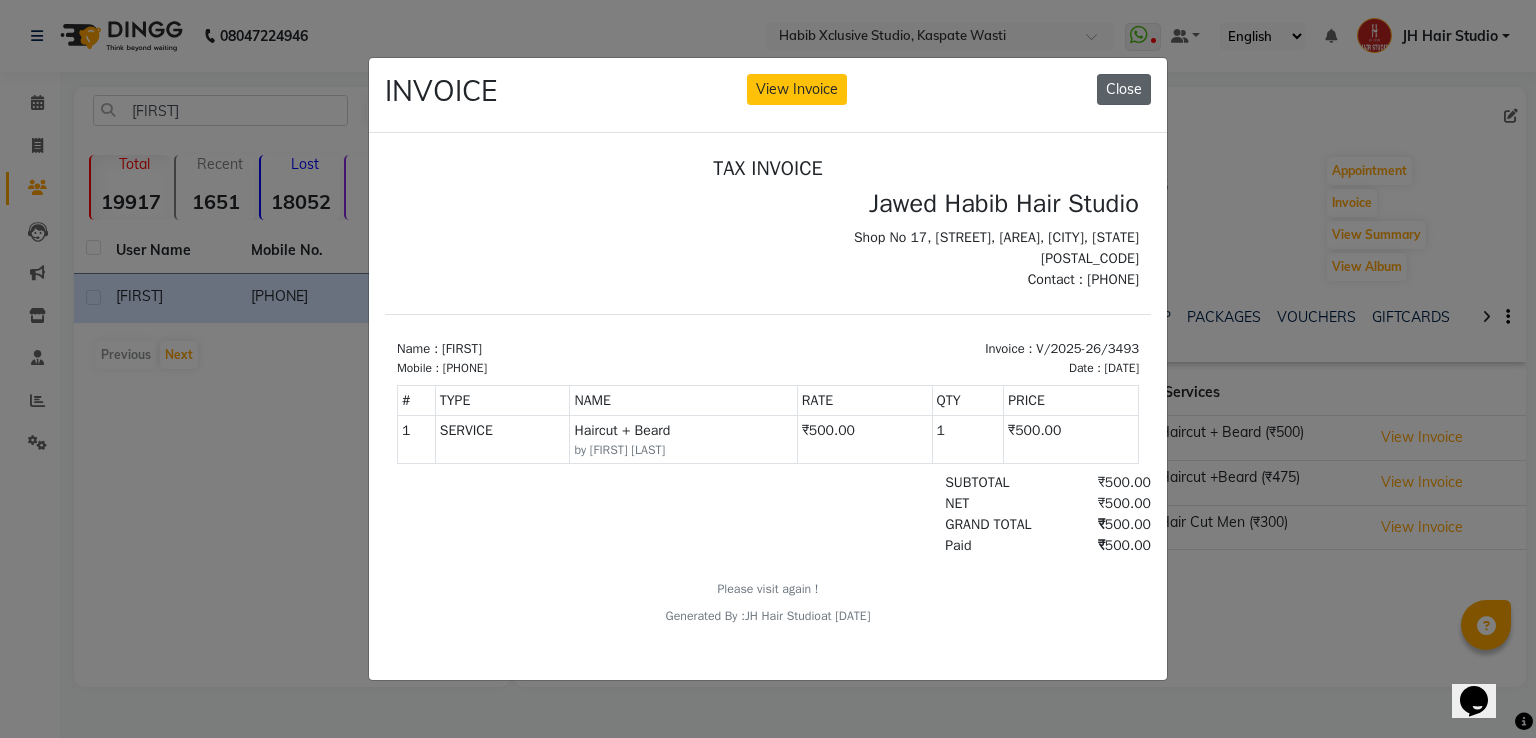click on "Close" 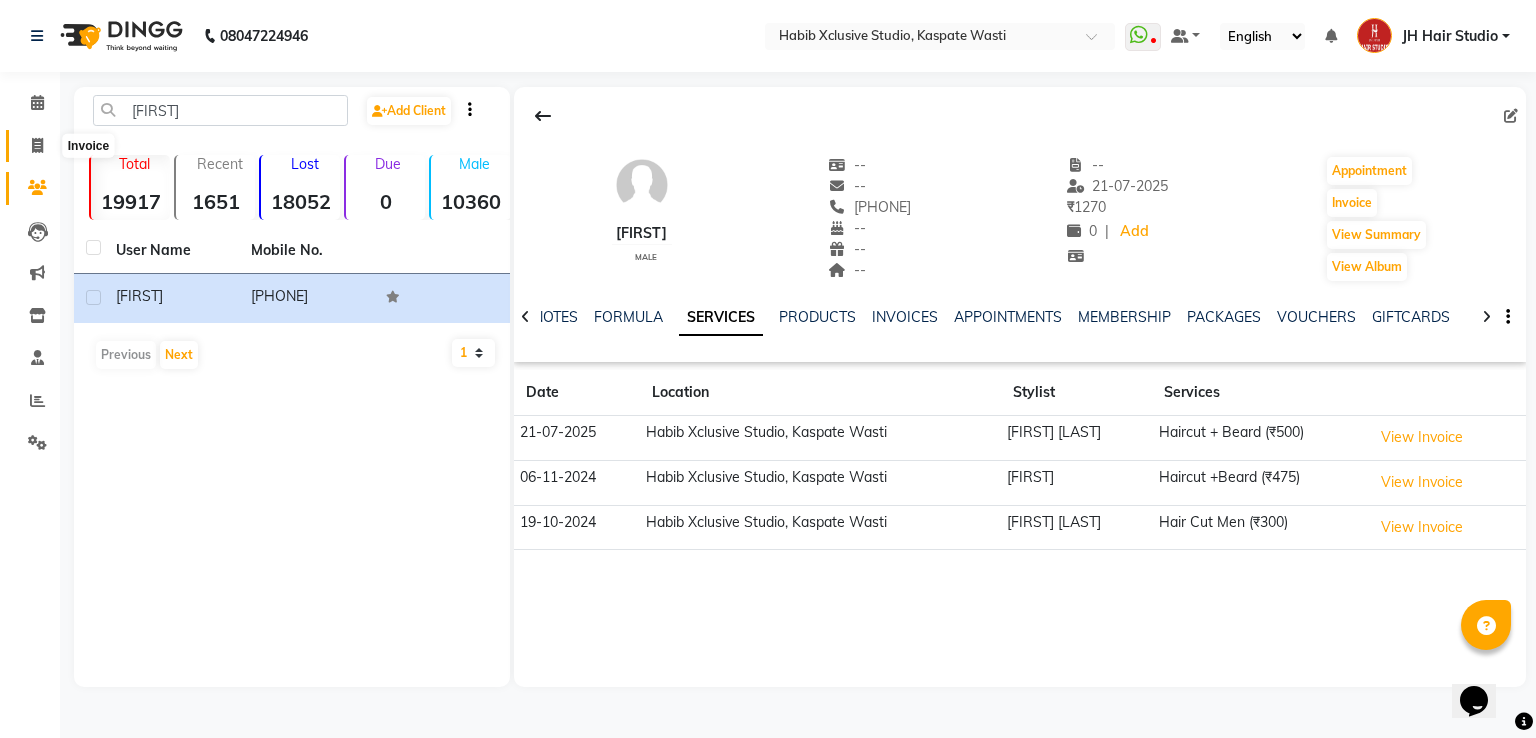 click 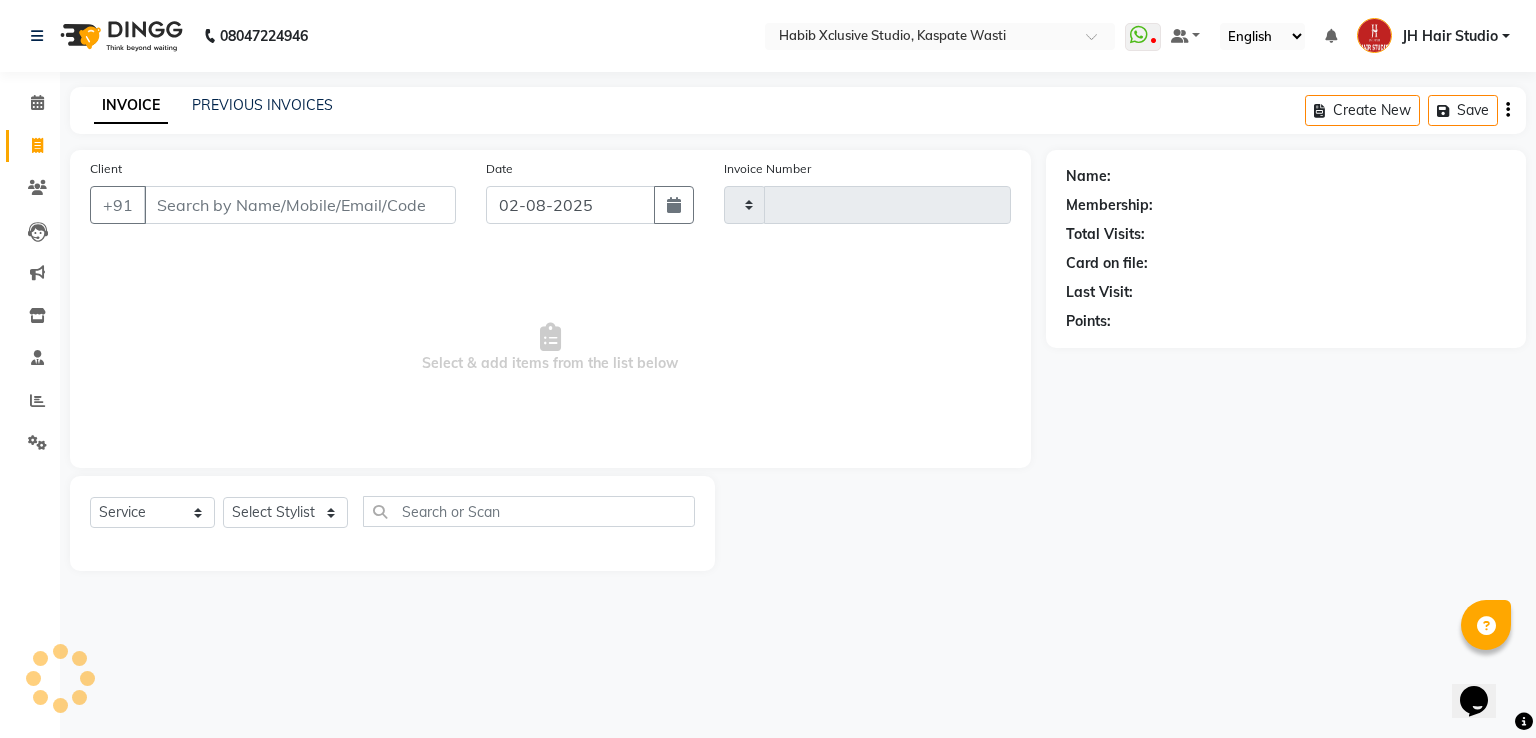 type on "3763" 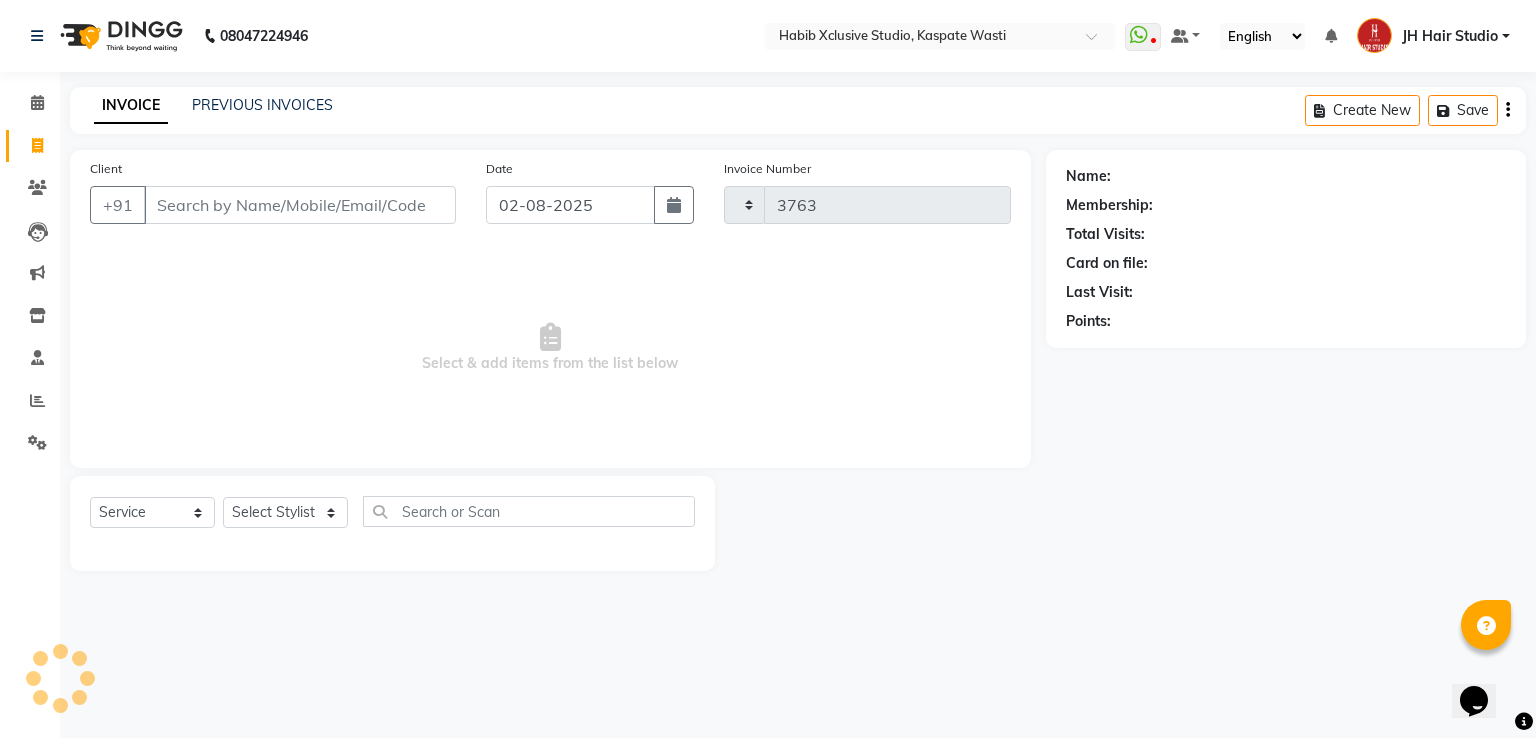 select on "130" 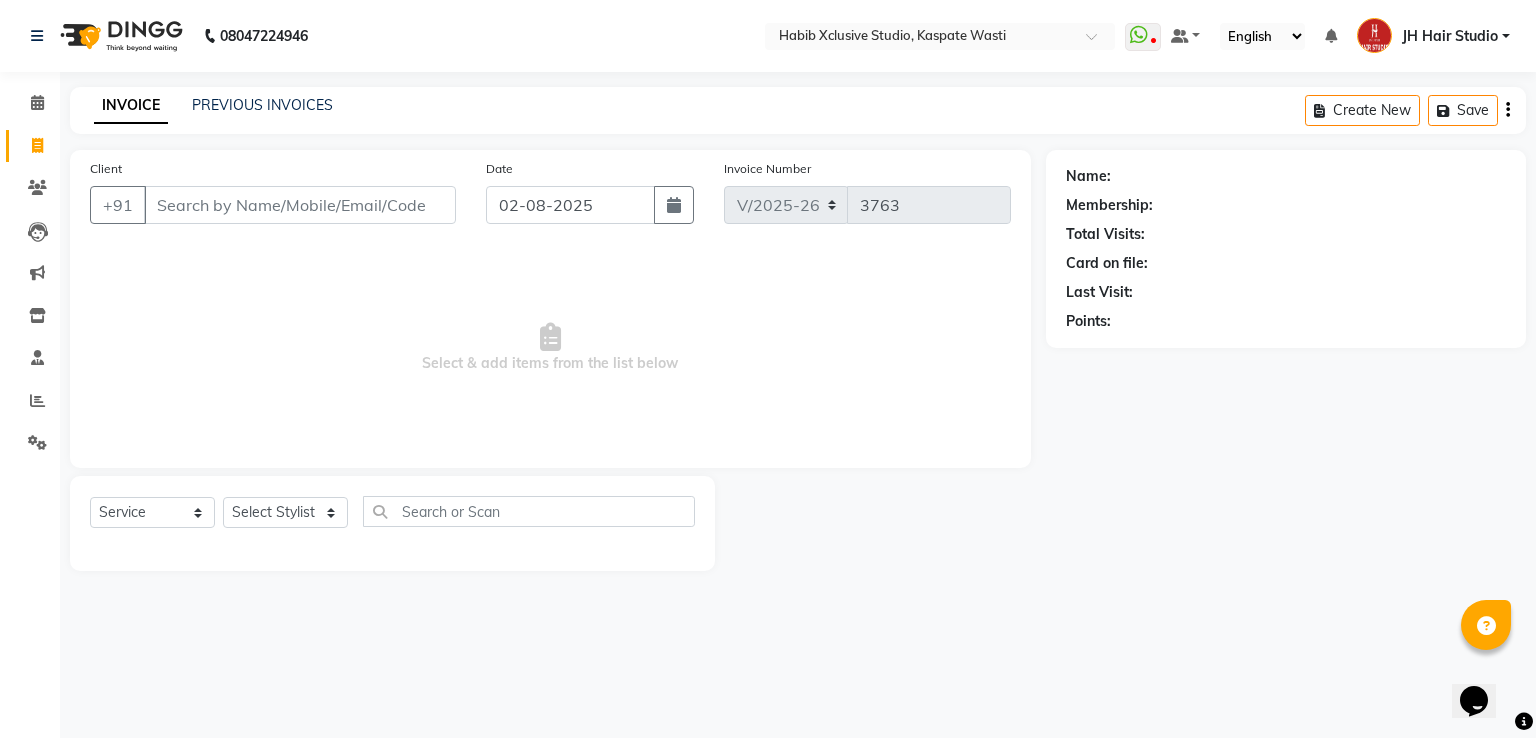 click on "INVOICE PREVIOUS INVOICES Create New   Save" 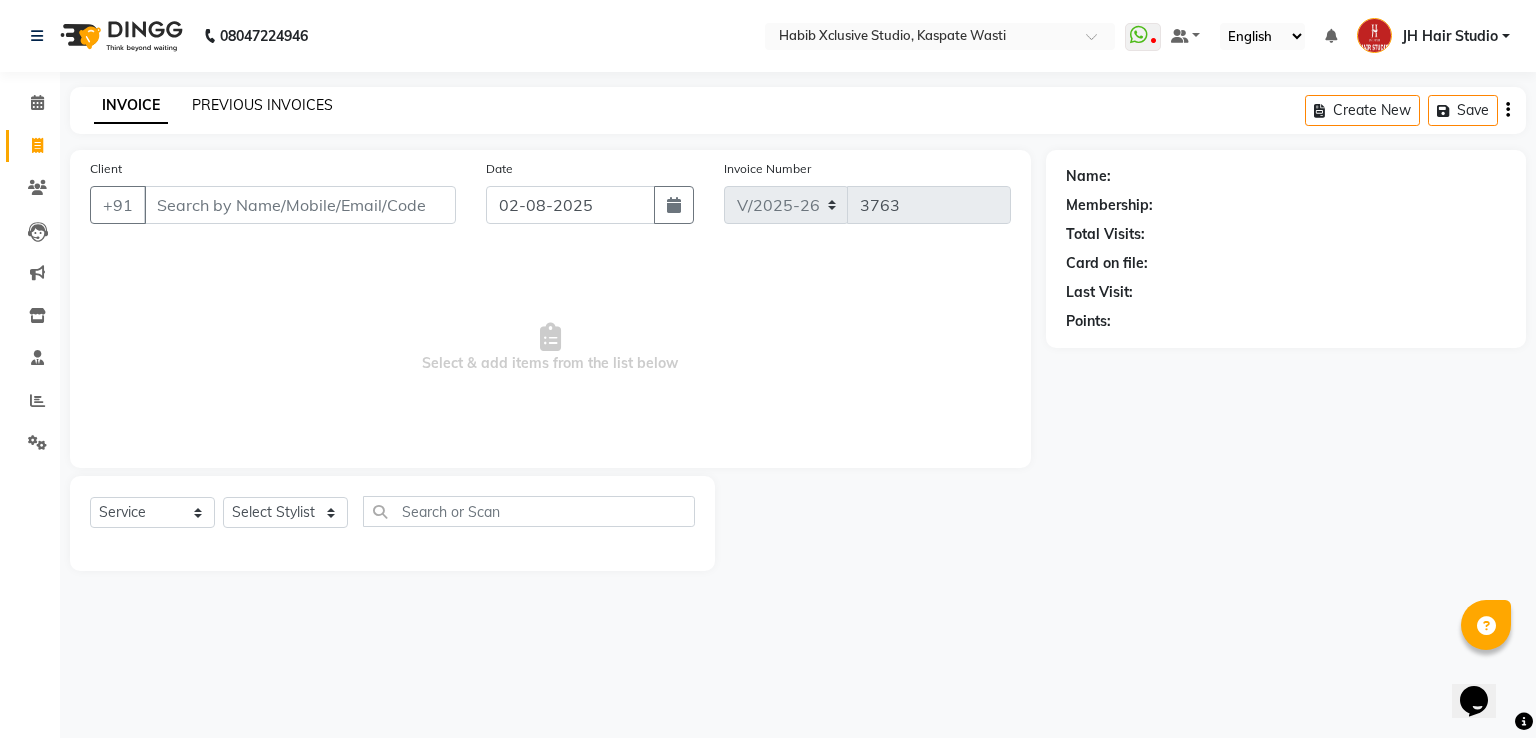 click on "PREVIOUS INVOICES" 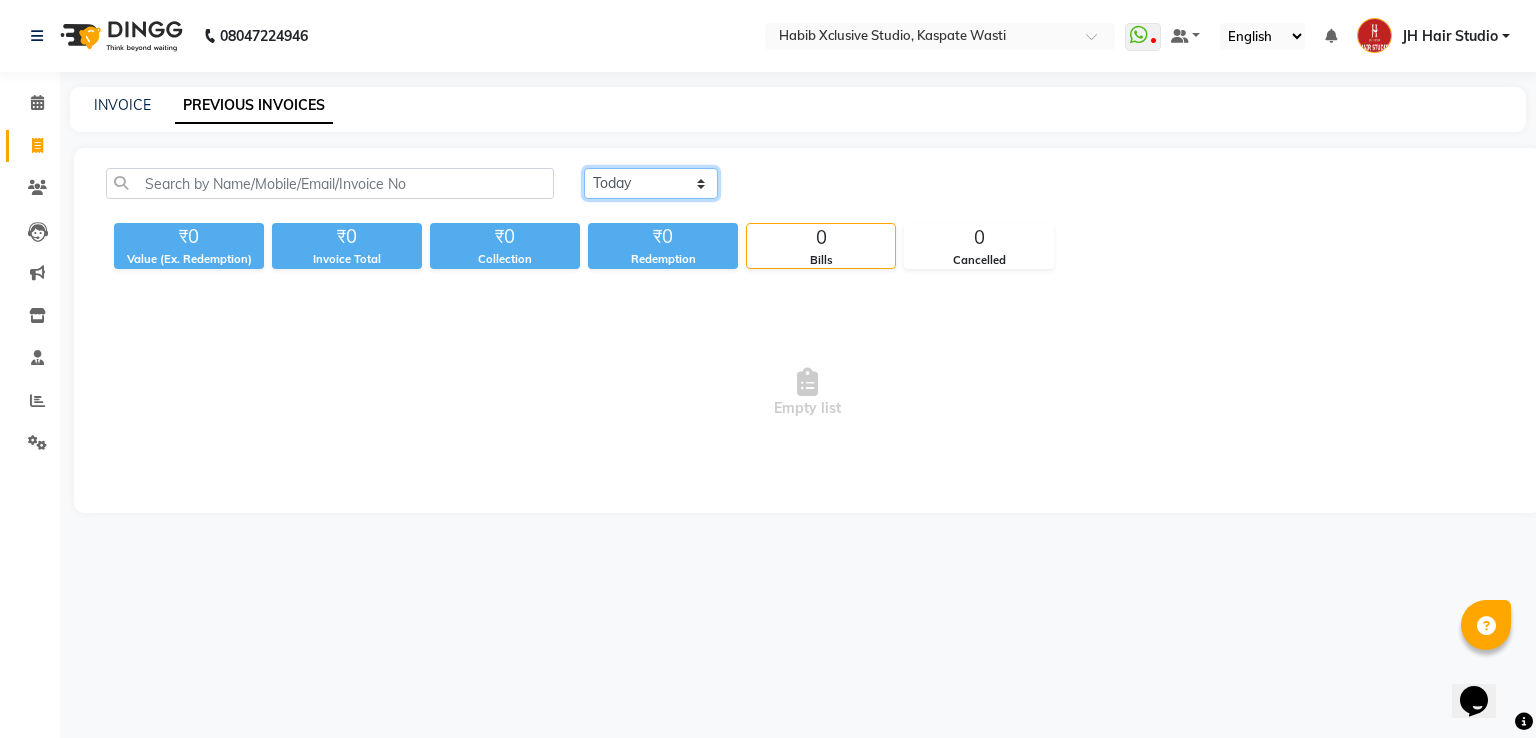 click on "Today Yesterday Custom Range" 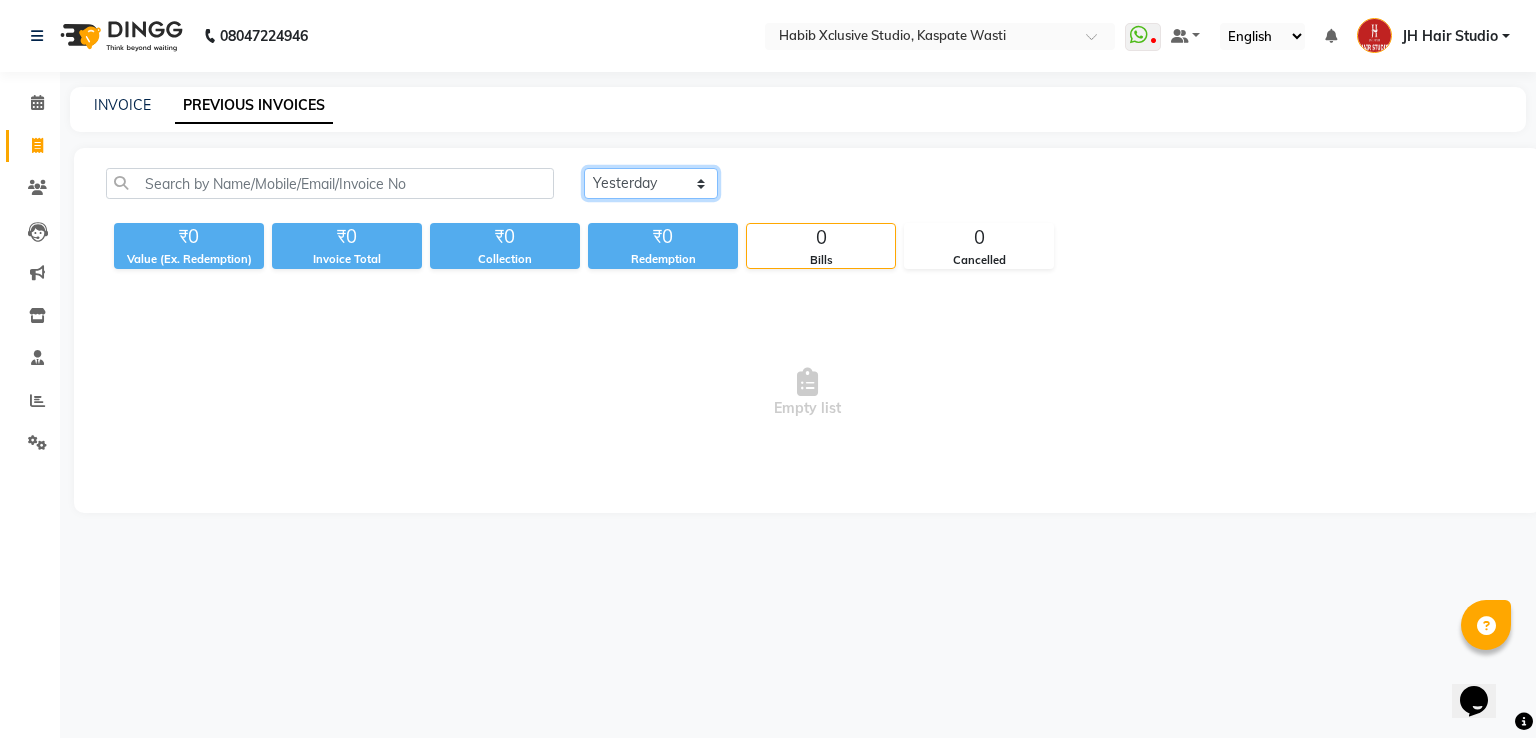 click on "Today Yesterday Custom Range" 